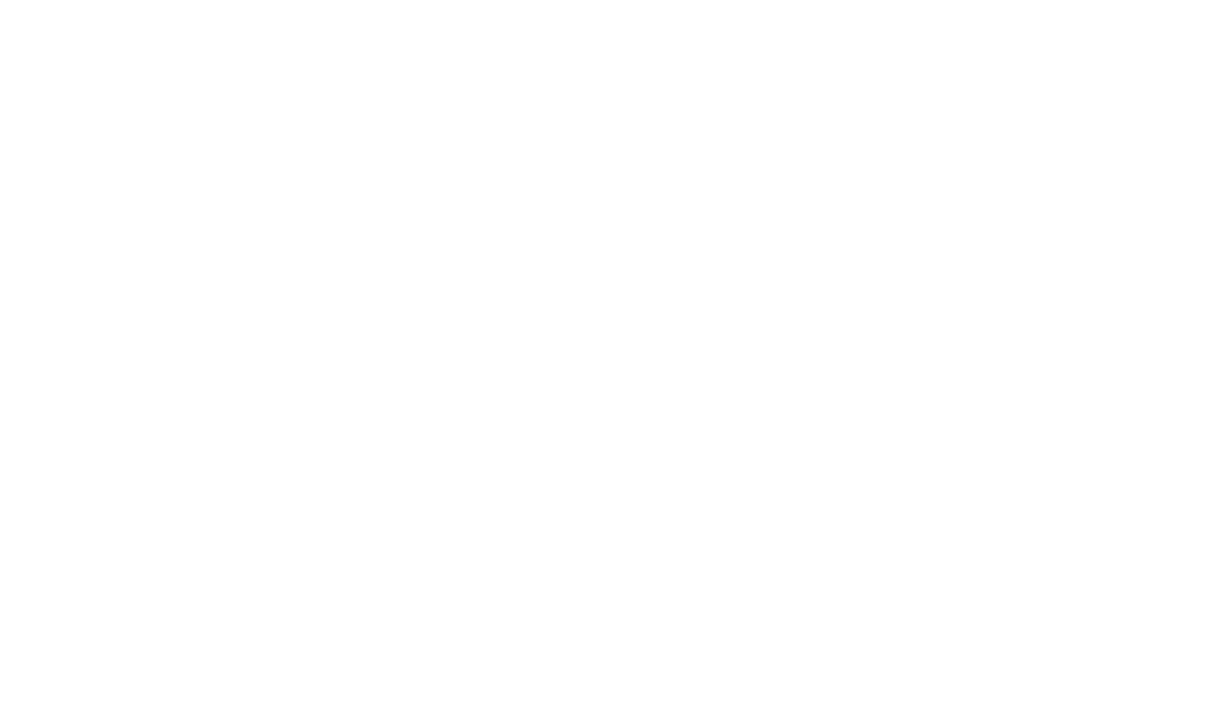 scroll, scrollTop: 0, scrollLeft: 0, axis: both 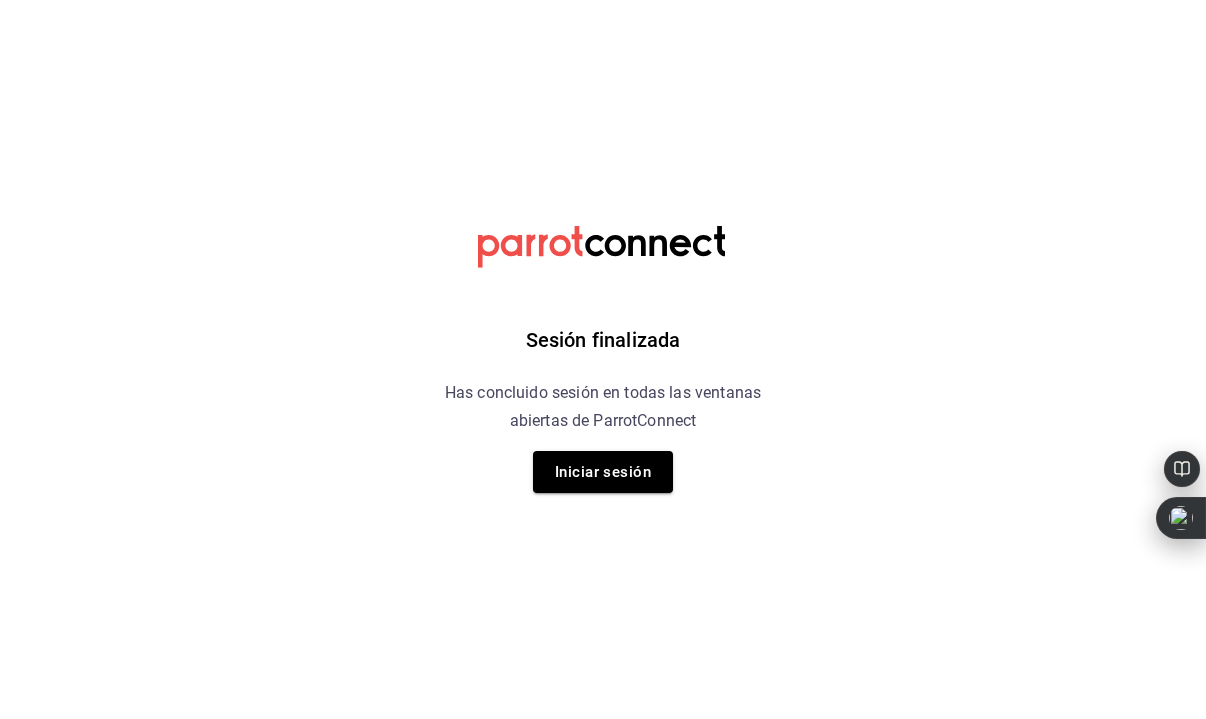 click on "Sesión finalizada Has concluido sesión en todas las ventanas abiertas de ParrotConnect Iniciar sesión" at bounding box center (603, 359) 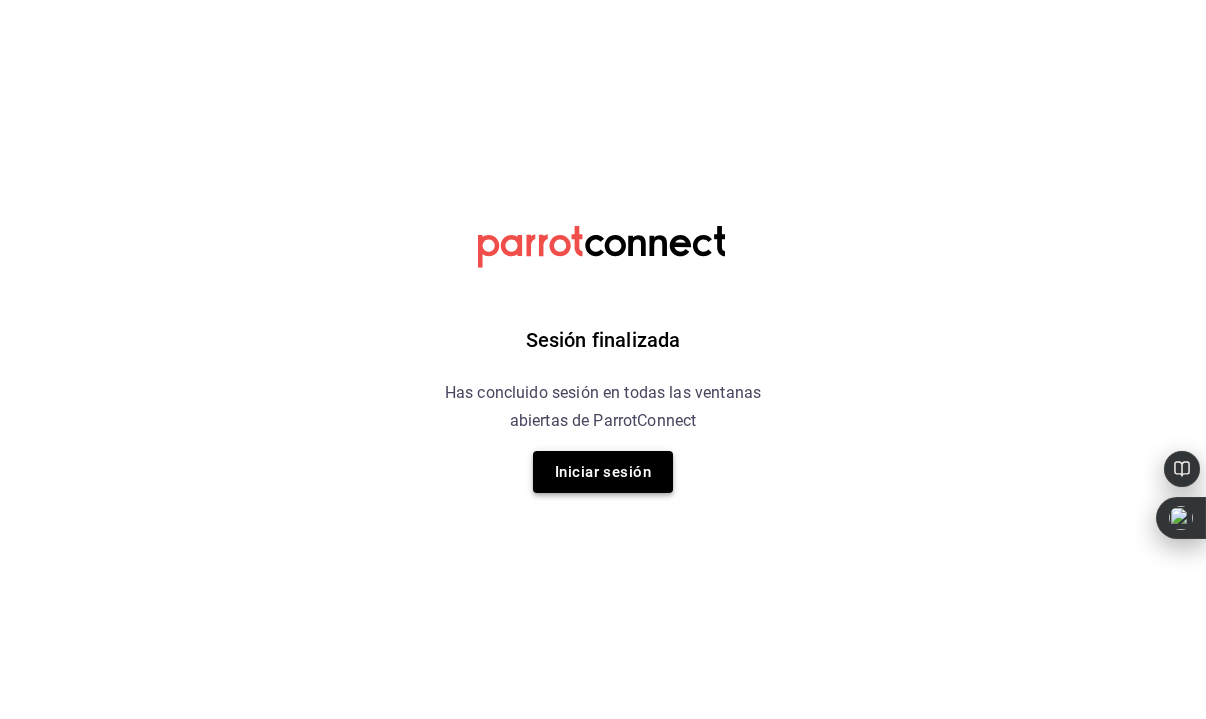 click on "Iniciar sesión" at bounding box center [603, 472] 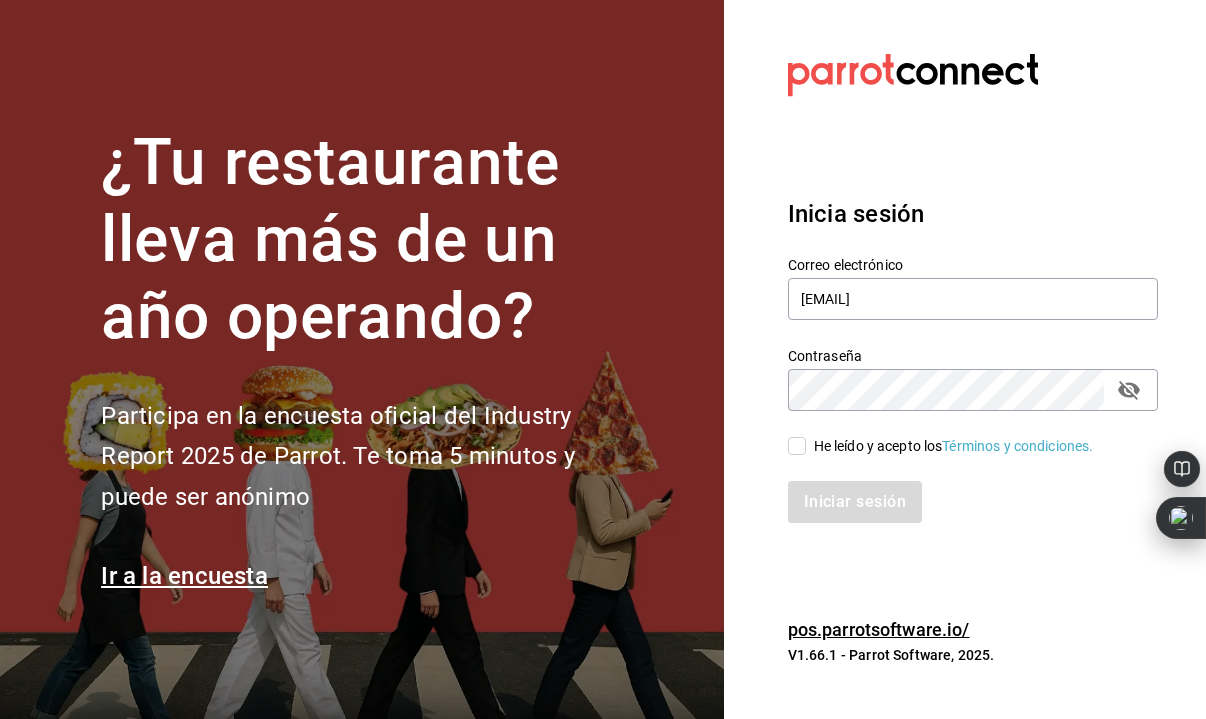 click on "He leído y acepto los  Términos y condiciones." at bounding box center (797, 446) 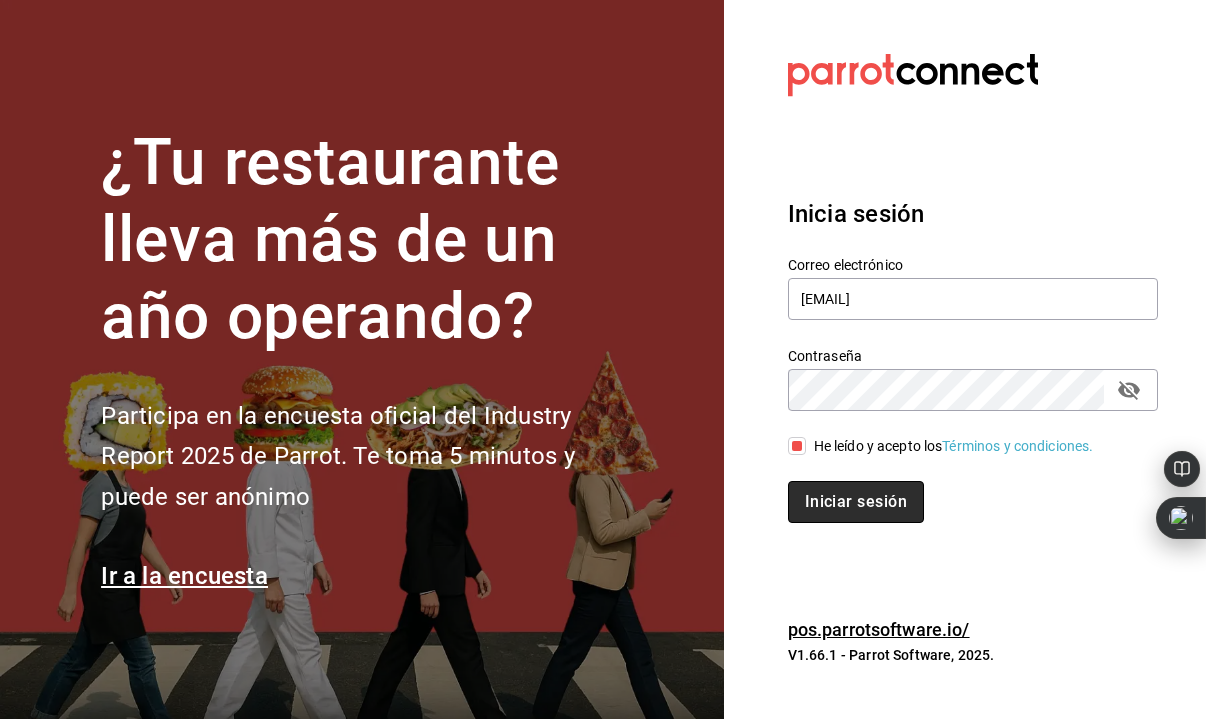 click on "Iniciar sesión" at bounding box center (856, 502) 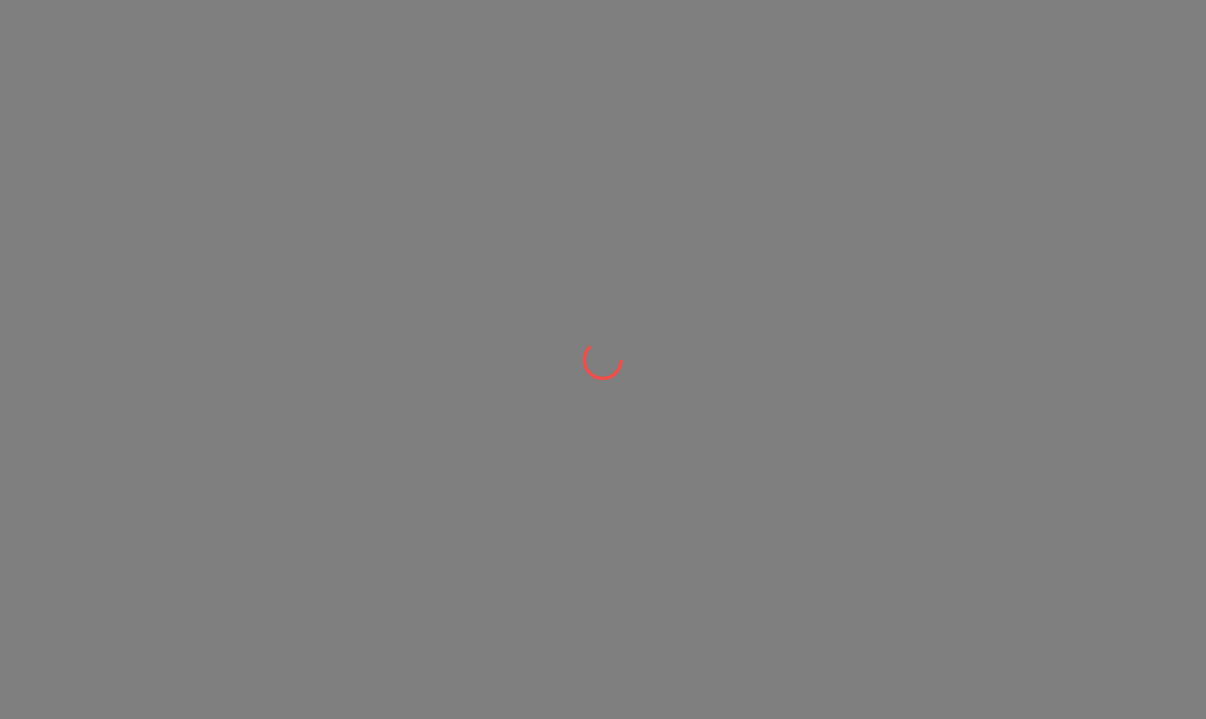 scroll, scrollTop: 0, scrollLeft: 0, axis: both 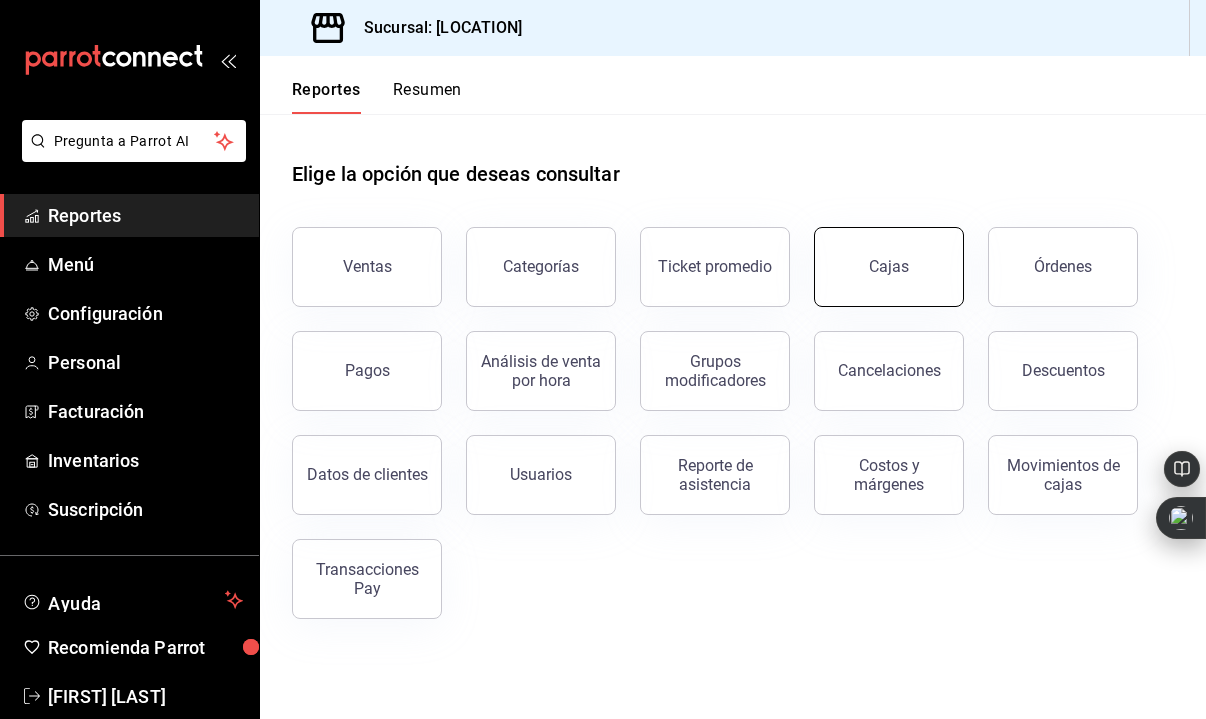 click on "Cajas" at bounding box center (889, 267) 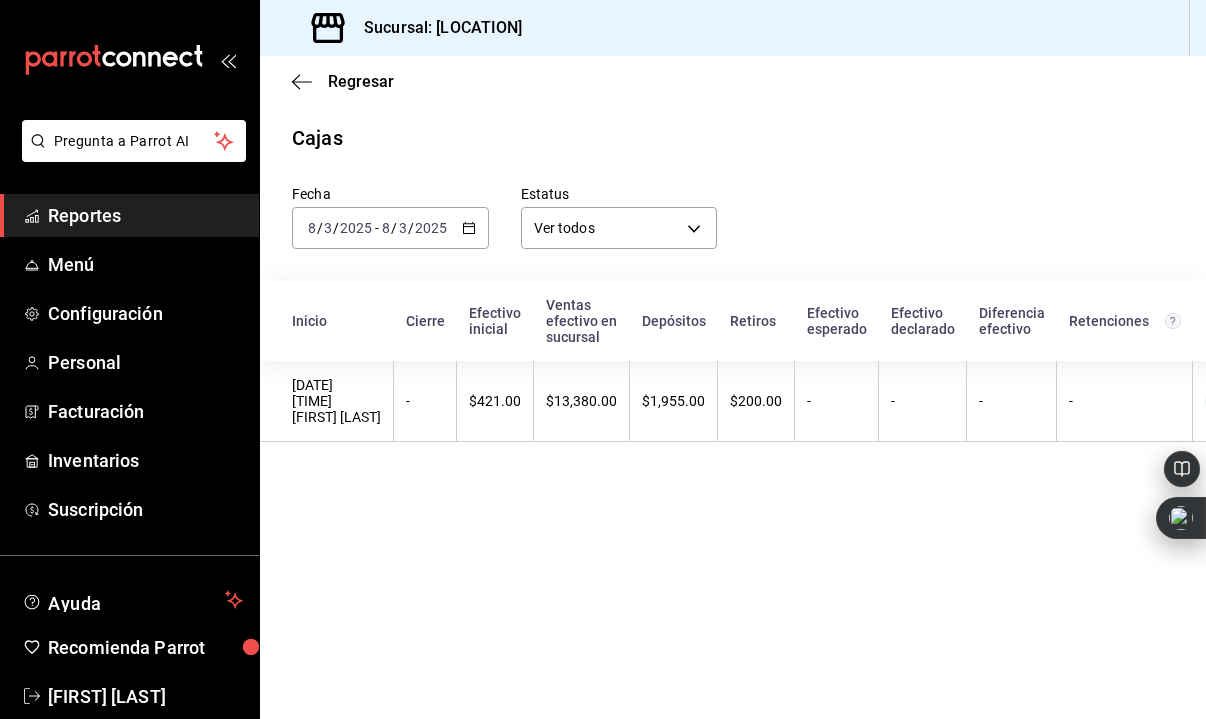 click on "3" at bounding box center [403, 228] 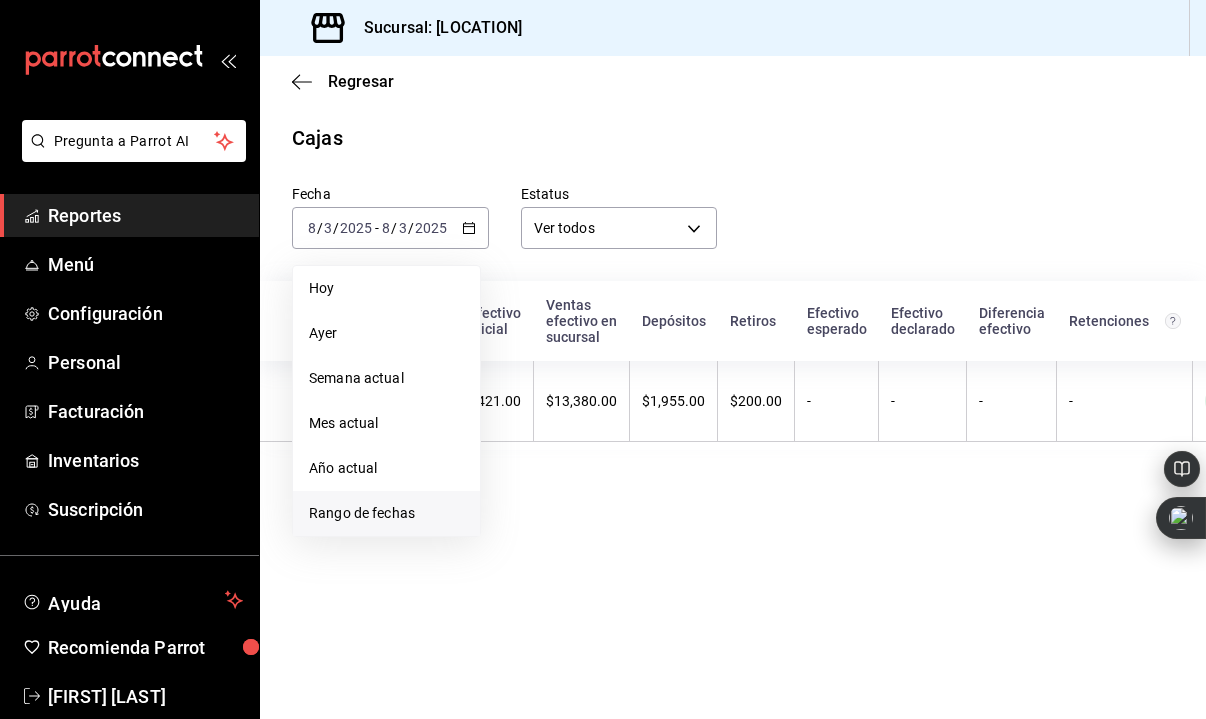 click on "Rango de fechas" at bounding box center (386, 513) 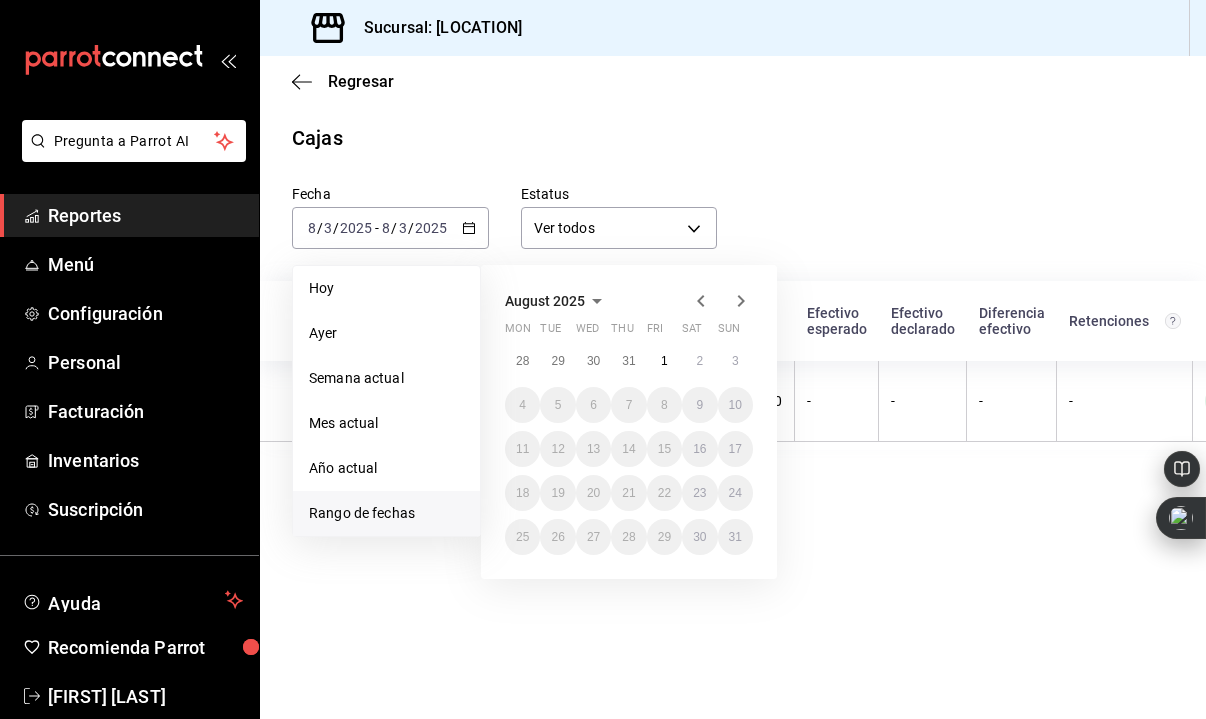 click 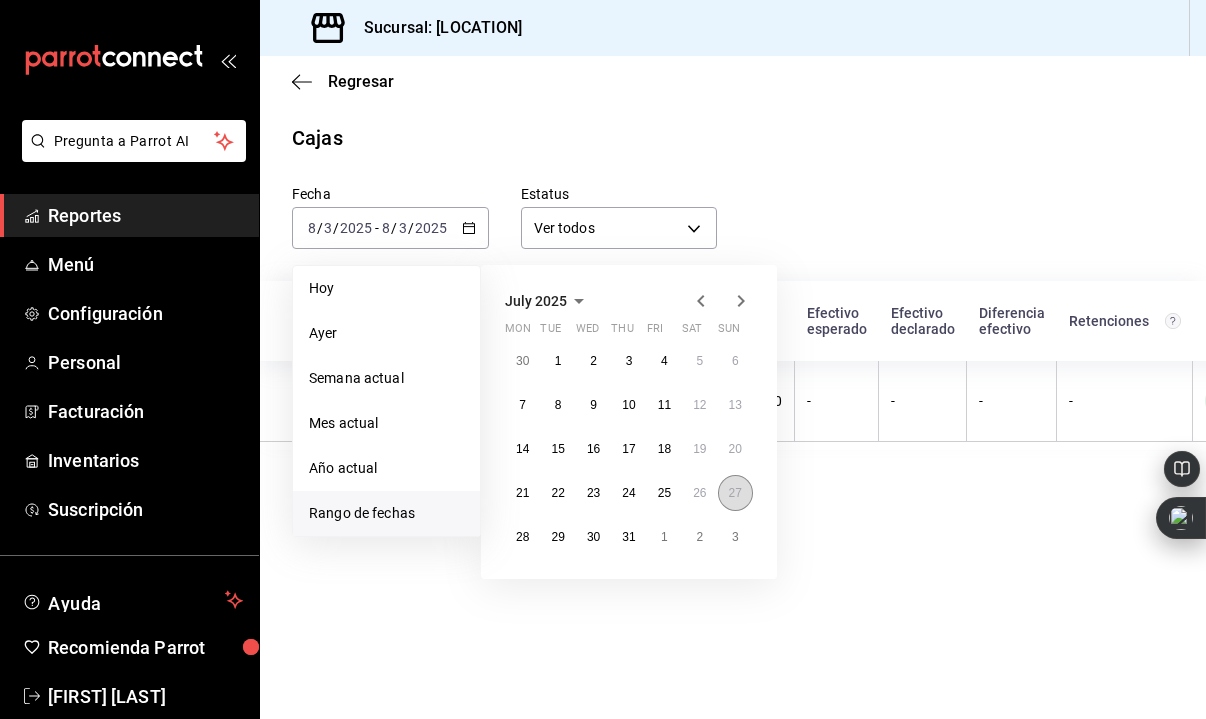 click on "27" at bounding box center [735, 493] 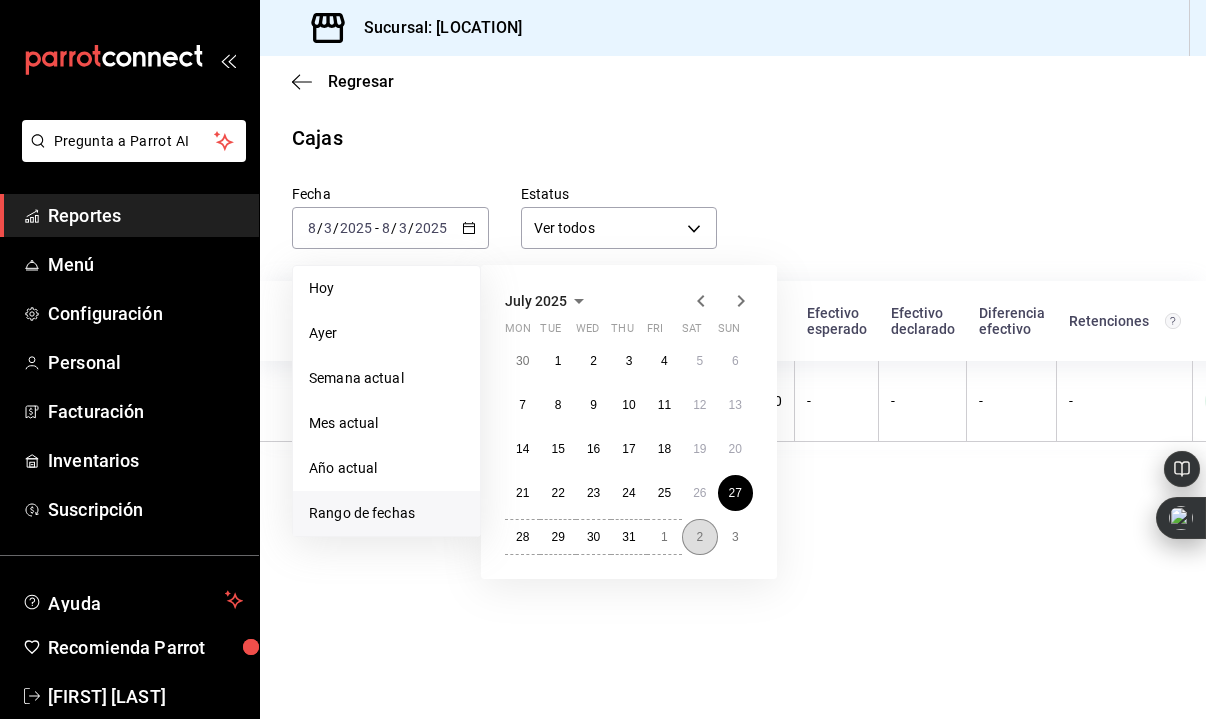 click on "2" at bounding box center [699, 537] 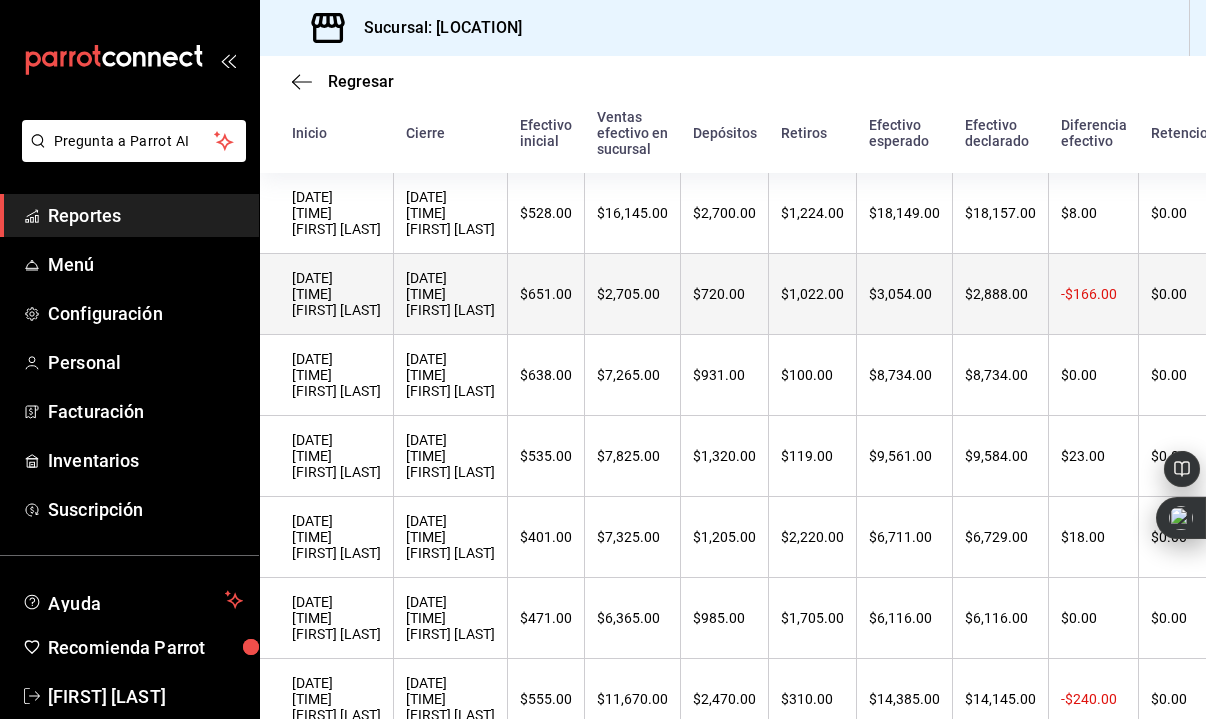 scroll, scrollTop: 147, scrollLeft: 0, axis: vertical 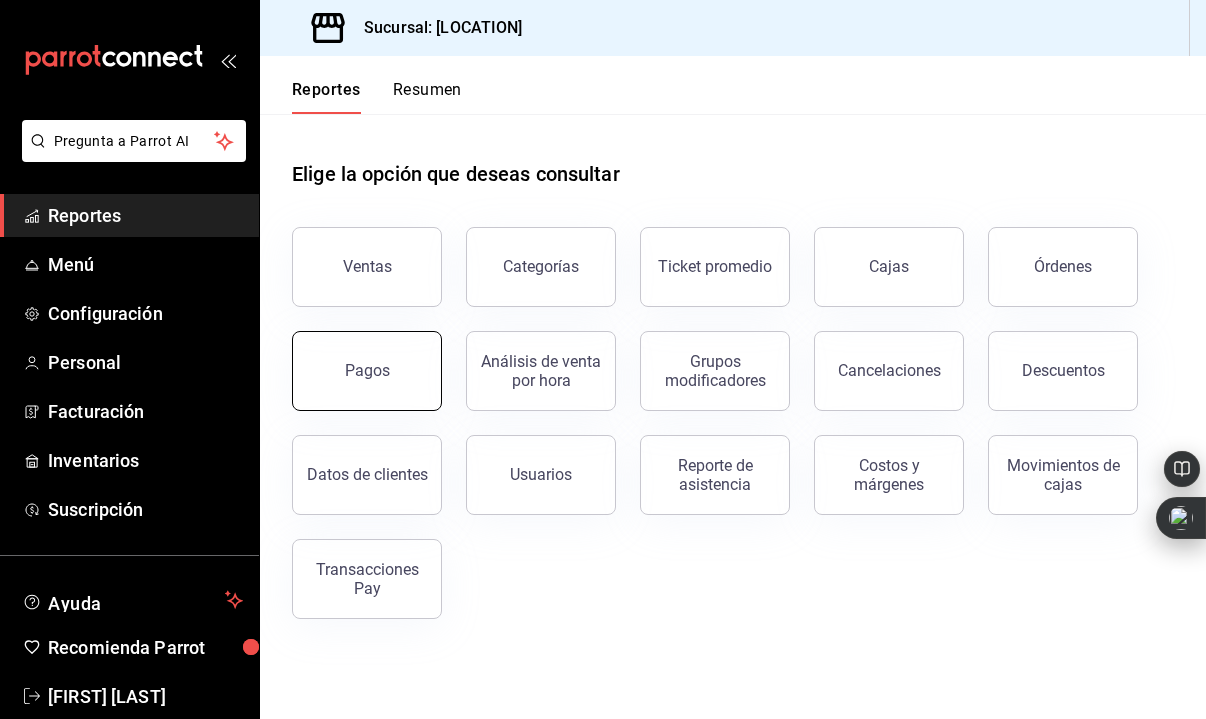 click on "Pagos" at bounding box center (367, 371) 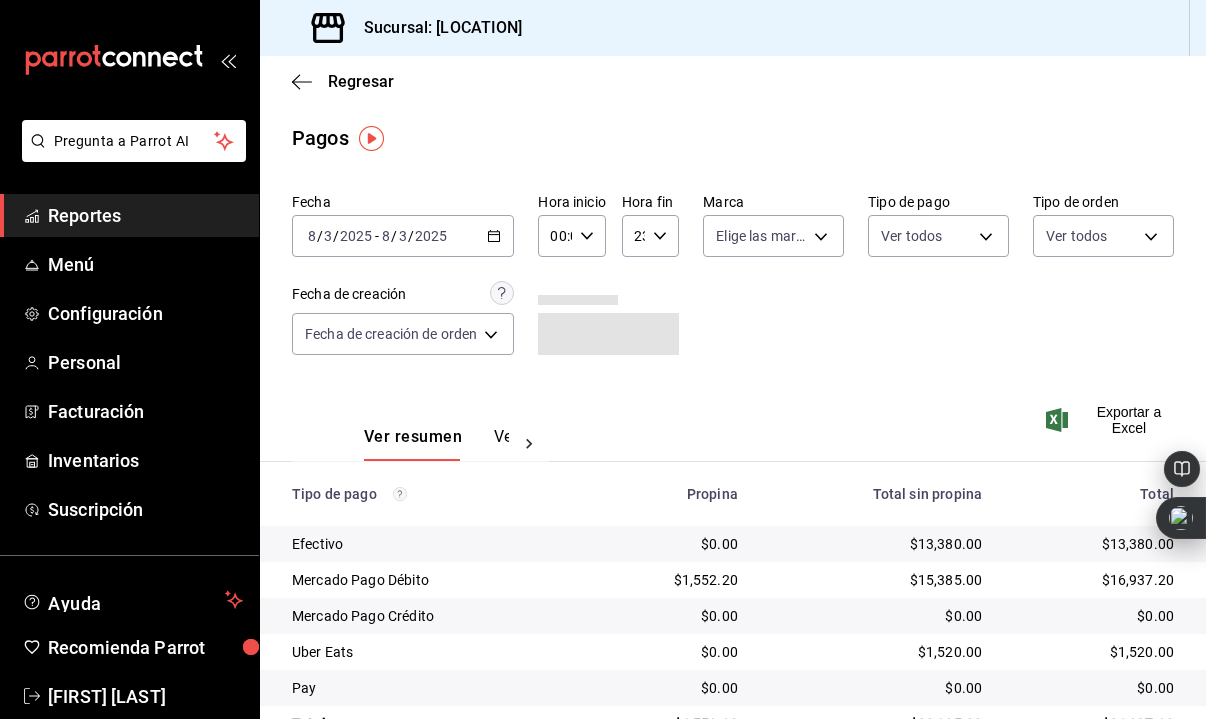 click on "2025" at bounding box center [431, 236] 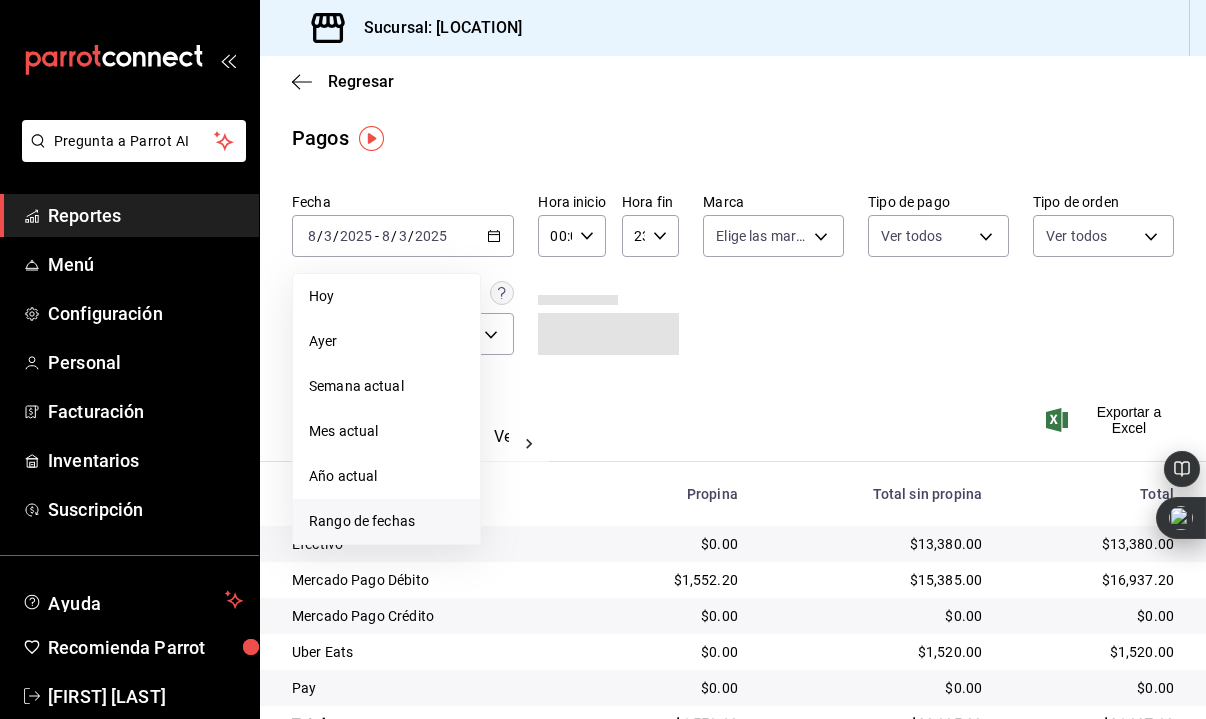 click on "Rango de fechas" at bounding box center (386, 521) 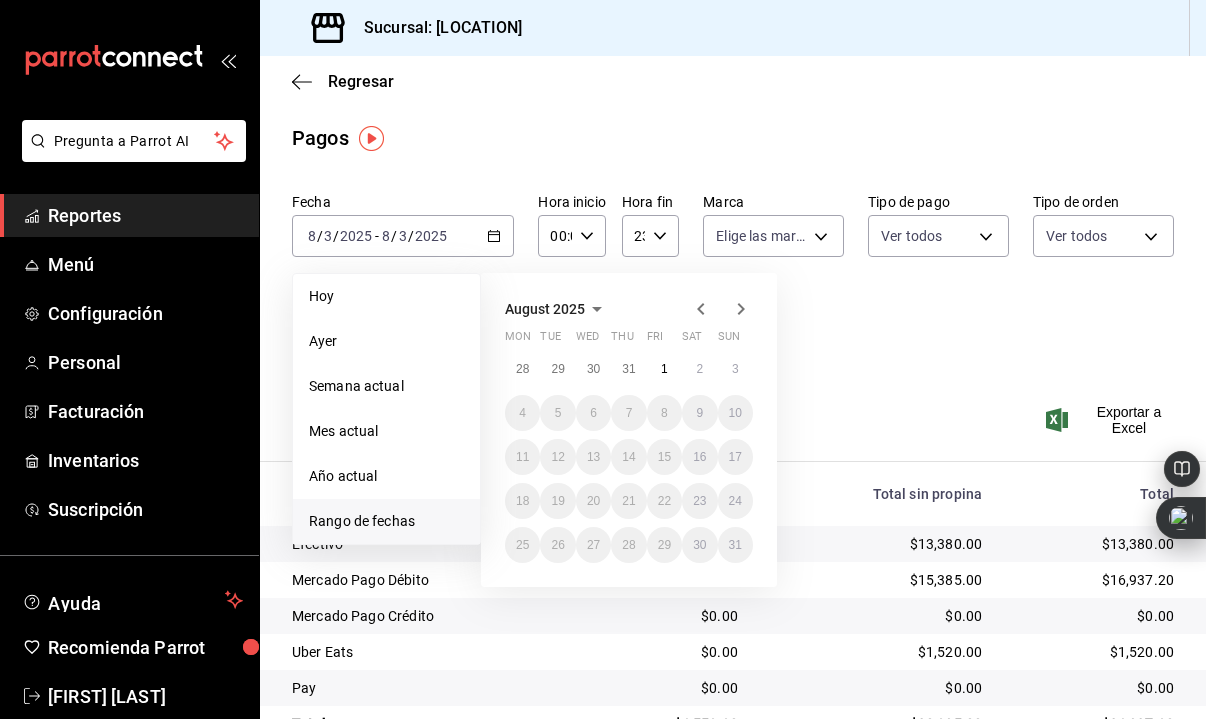 click 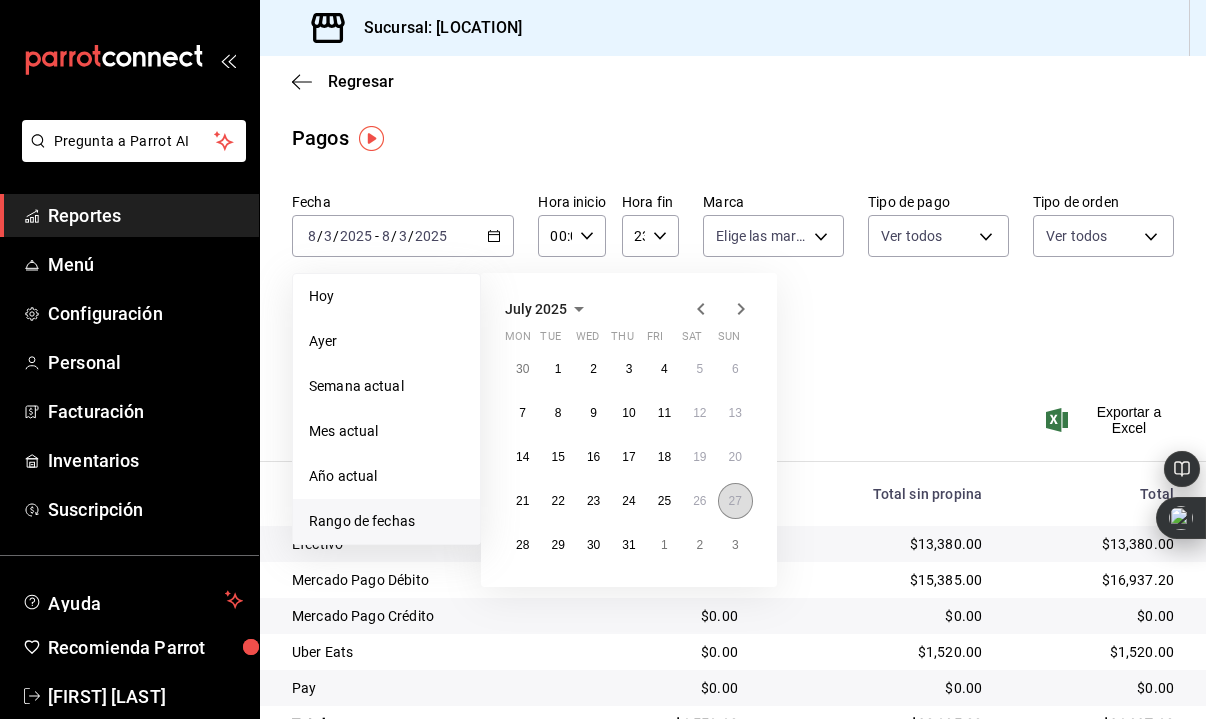 click on "27" at bounding box center [735, 501] 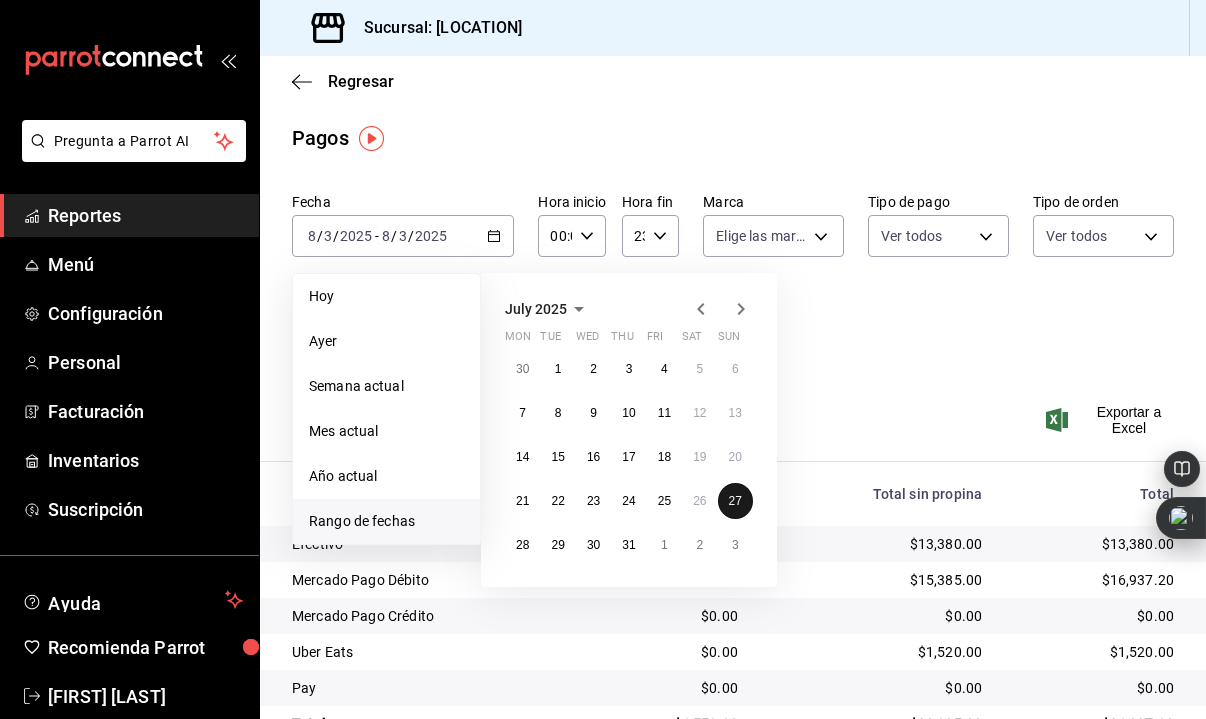 click on "27" at bounding box center [735, 501] 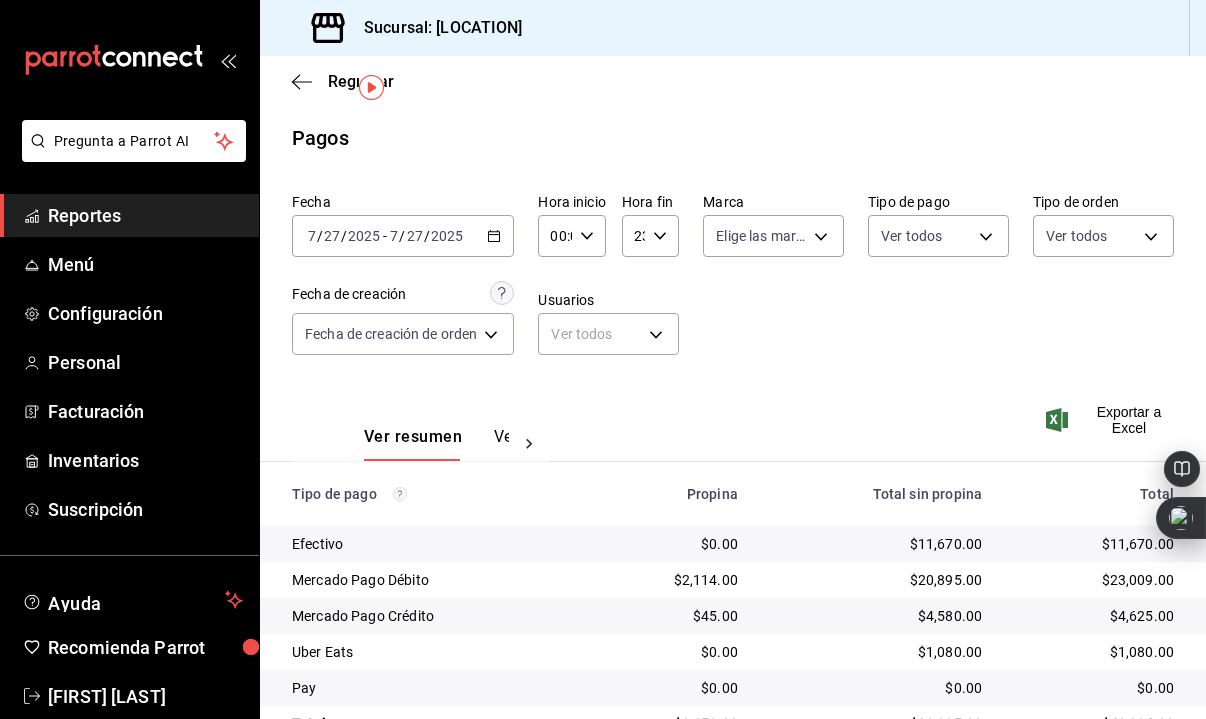 scroll, scrollTop: 55, scrollLeft: 0, axis: vertical 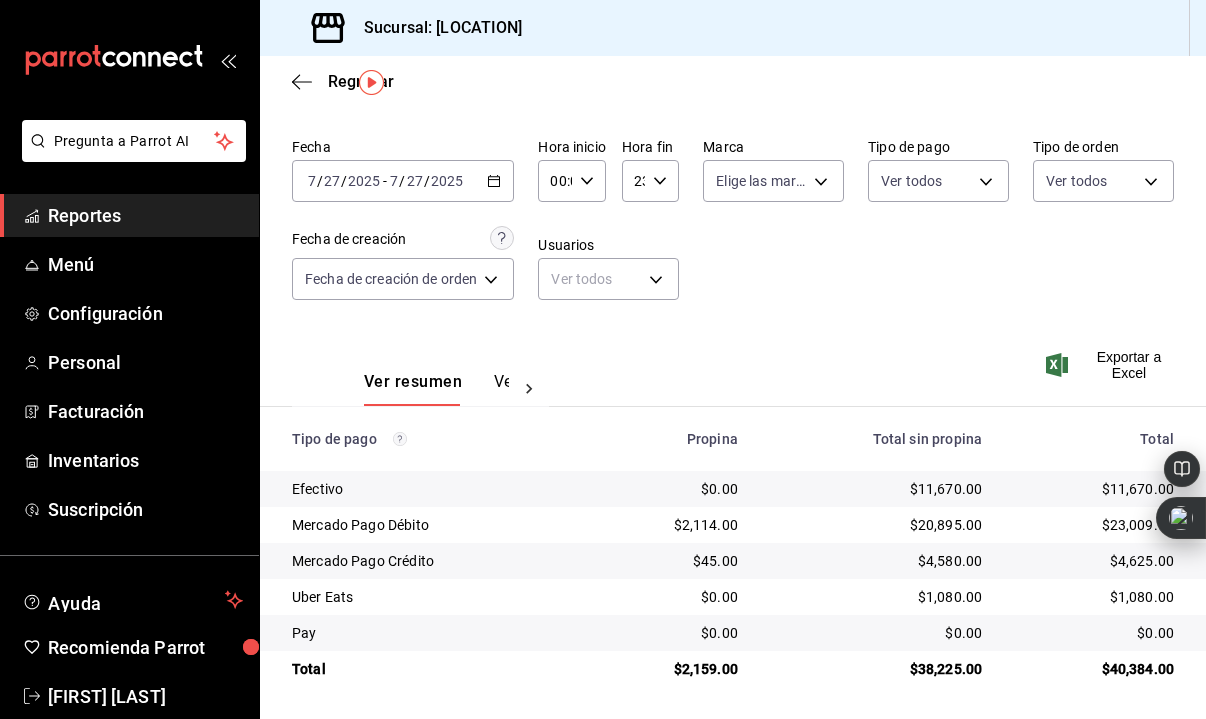 click on "/" at bounding box center (402, 181) 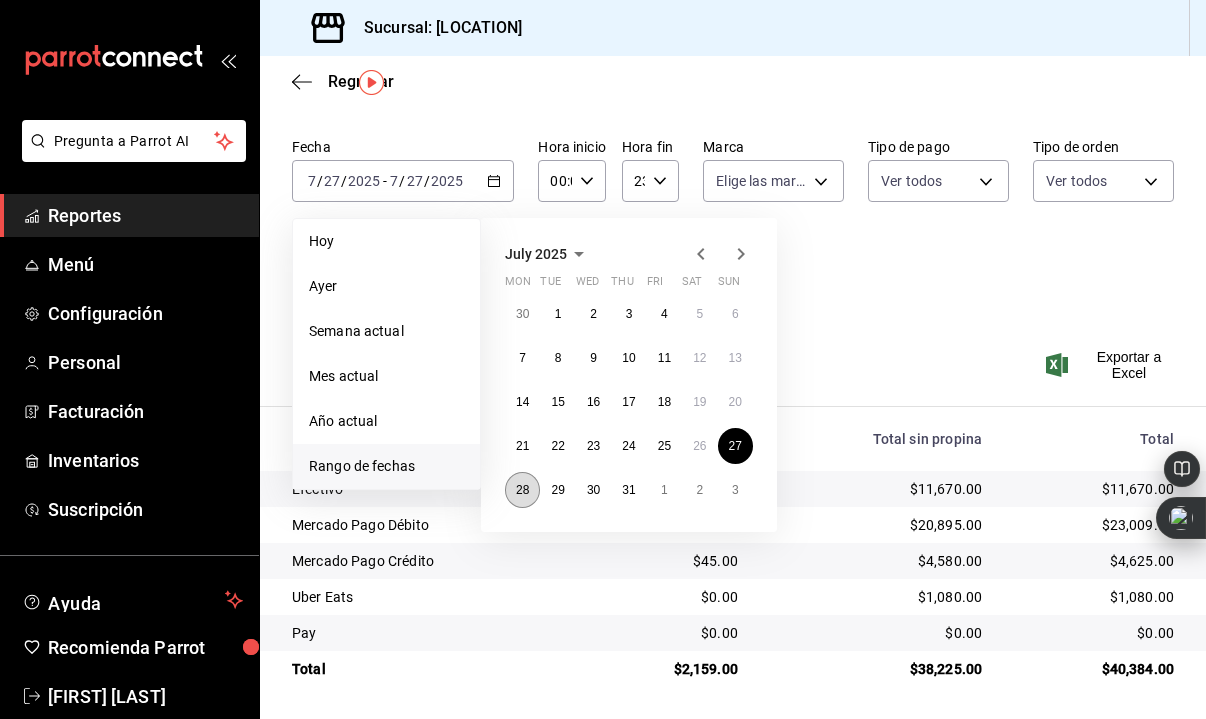 click on "28" at bounding box center (522, 490) 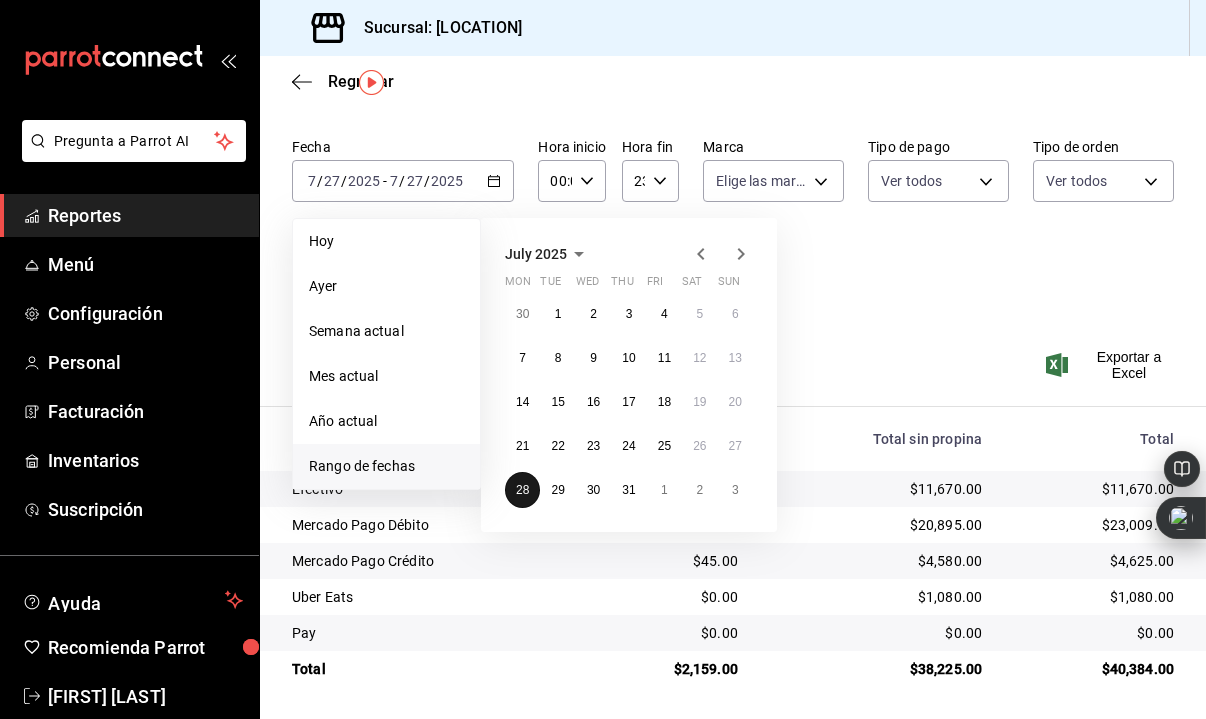 click on "28" at bounding box center [522, 490] 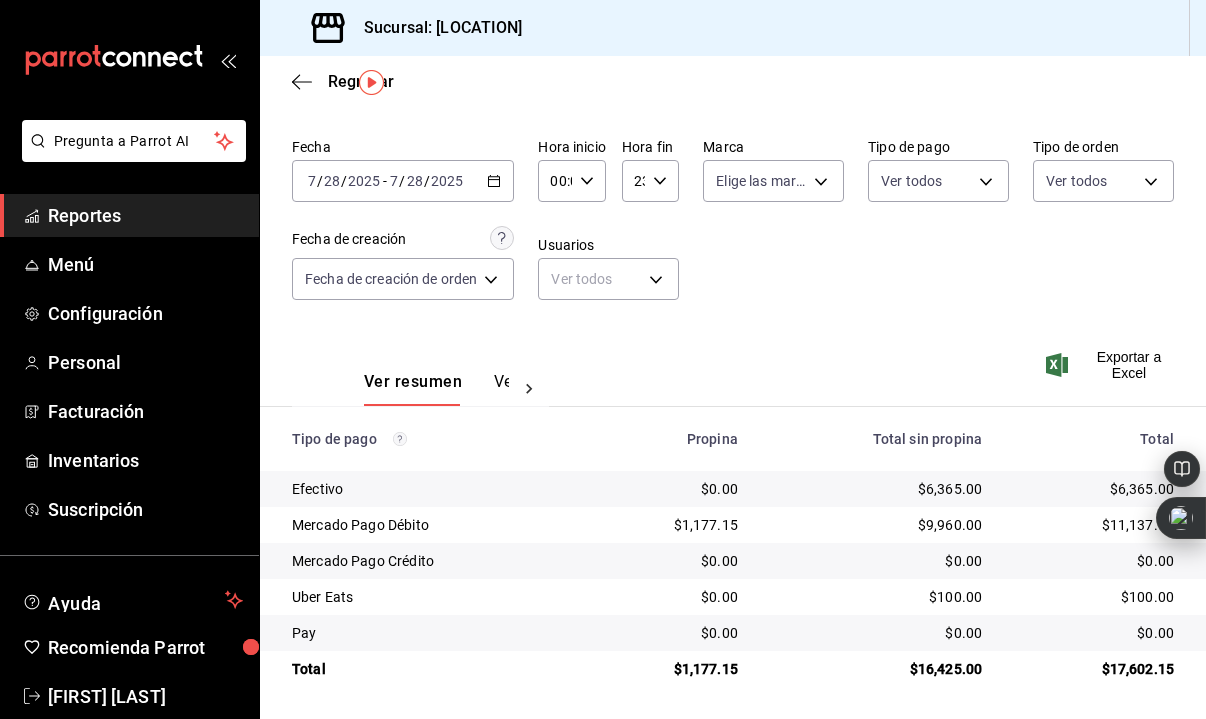 click on "2025-07-28 7 / 28 / 2025 - 2025-07-28 7 / 28 / 2025" at bounding box center [403, 181] 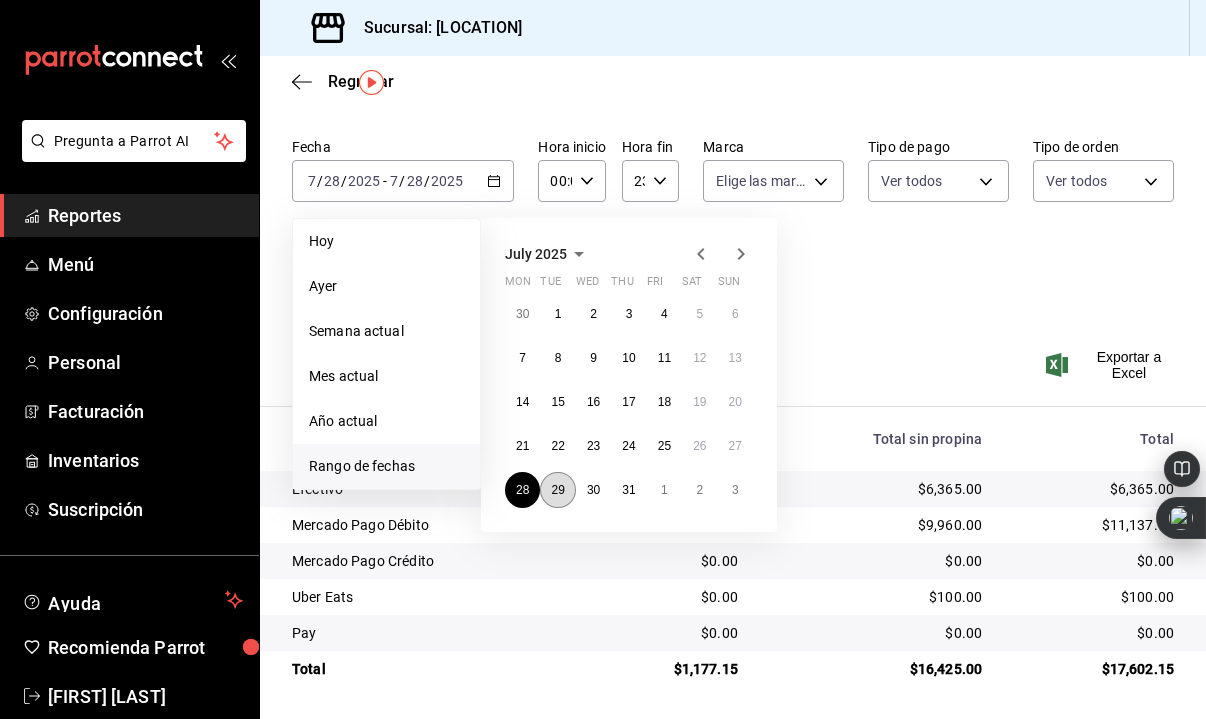 click on "29" at bounding box center (557, 490) 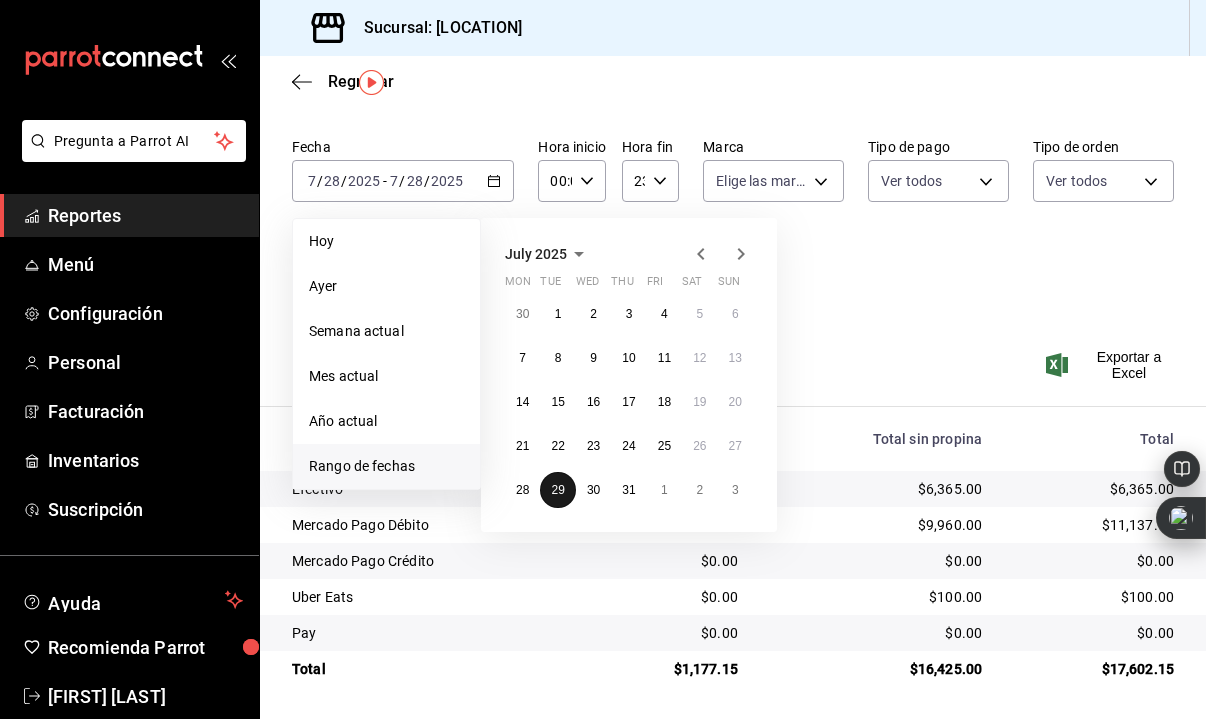 click on "29" at bounding box center [557, 490] 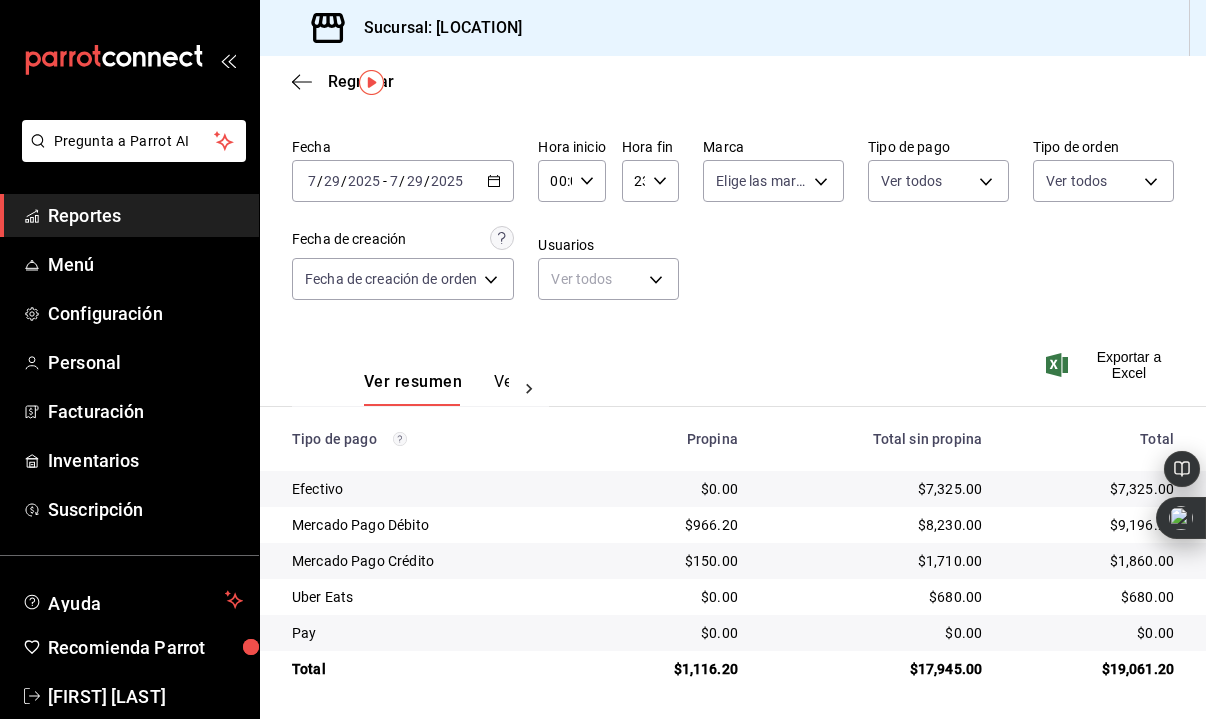 click on "2025" at bounding box center (364, 181) 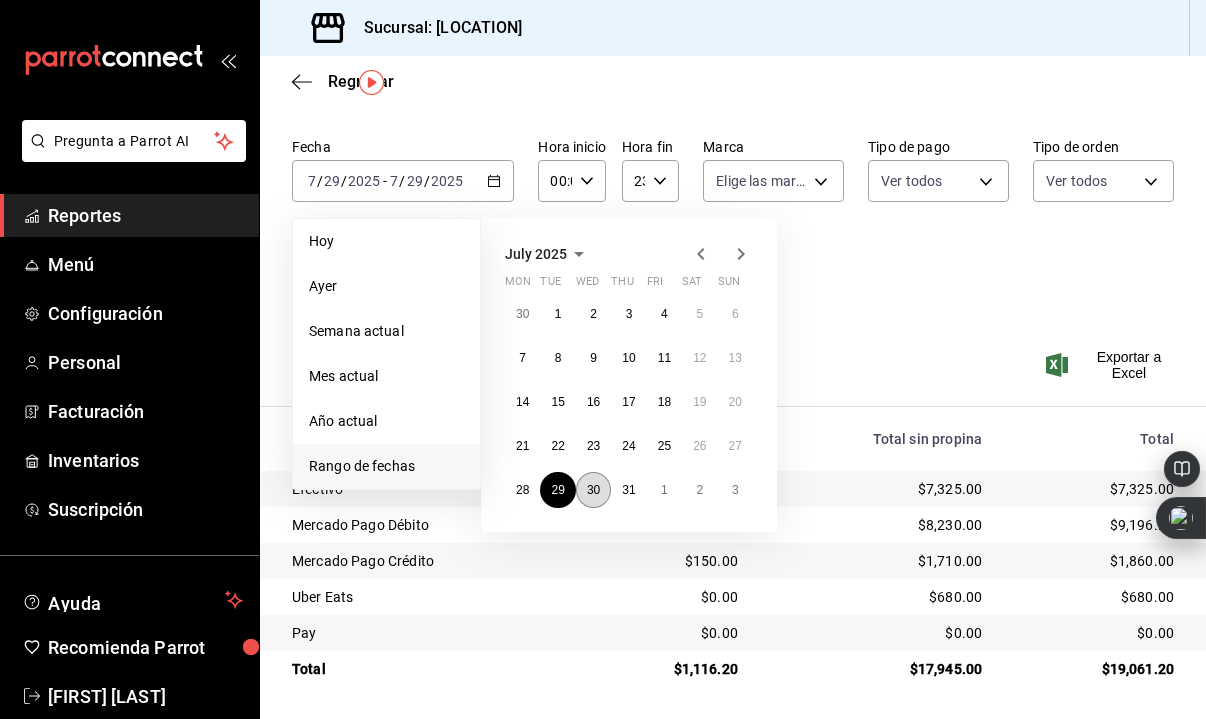 click on "30" at bounding box center (593, 490) 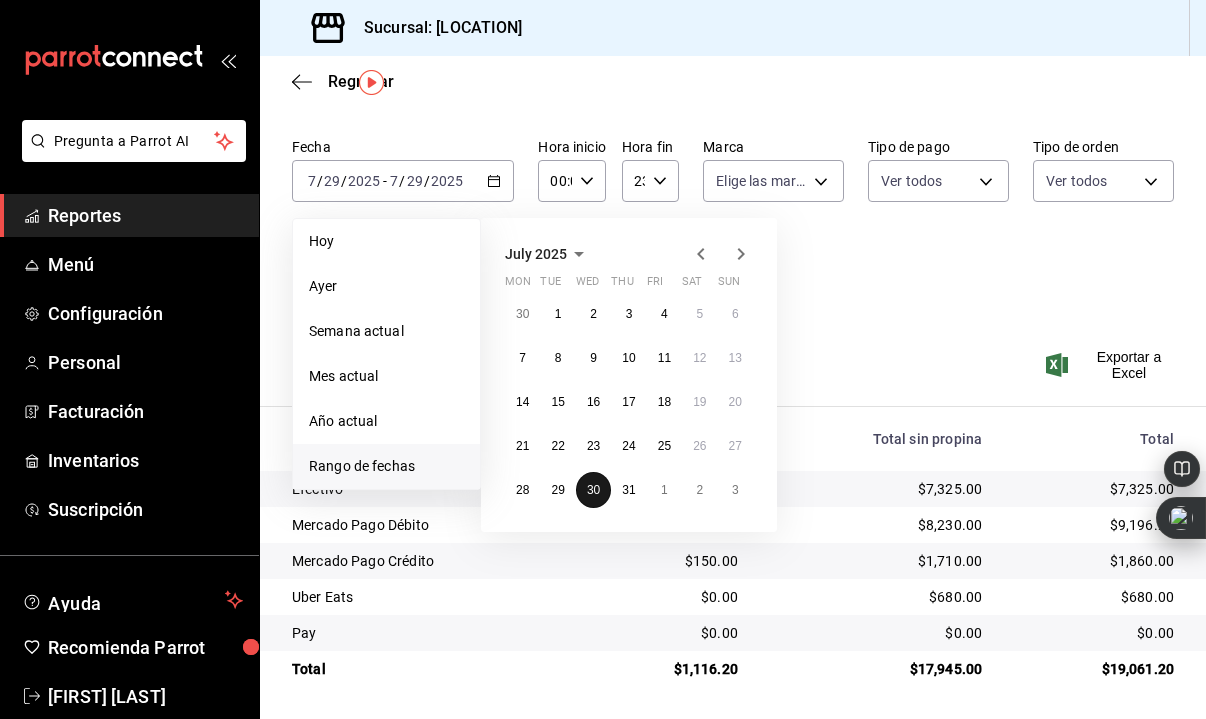 click on "30" at bounding box center [593, 490] 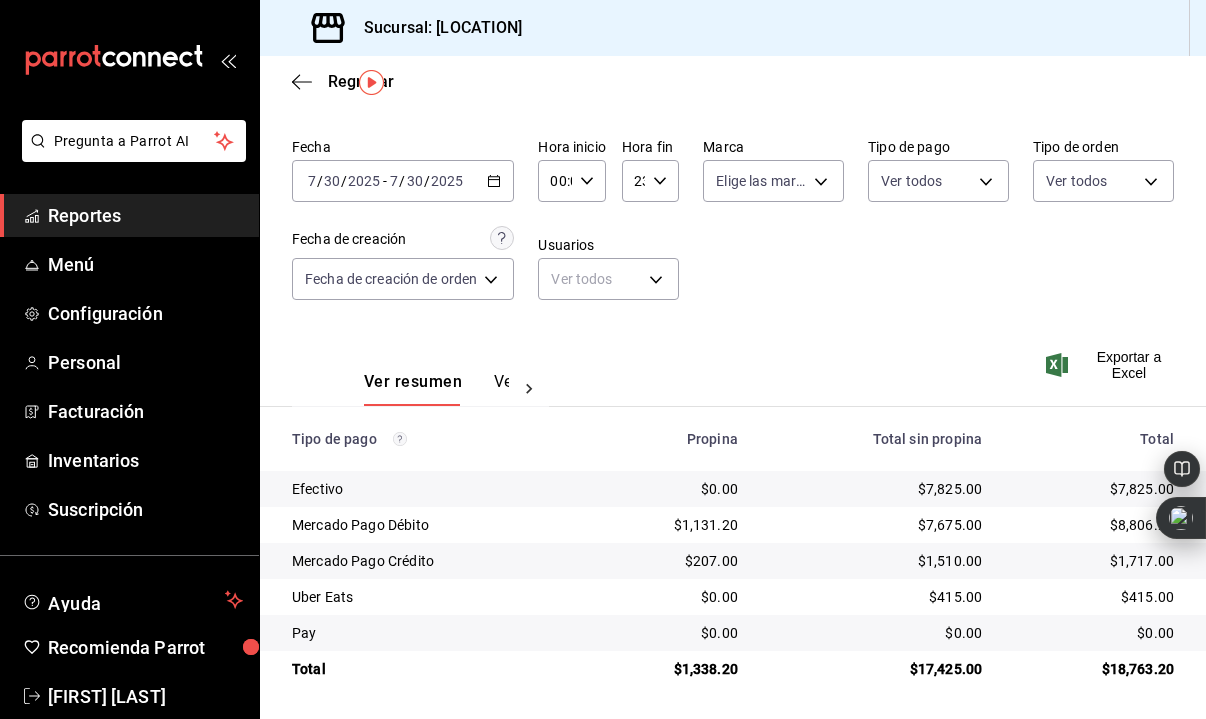 click on "2025-07-30 7 / 30 / 2025 - 2025-07-30 7 / 30 / 2025" at bounding box center (403, 181) 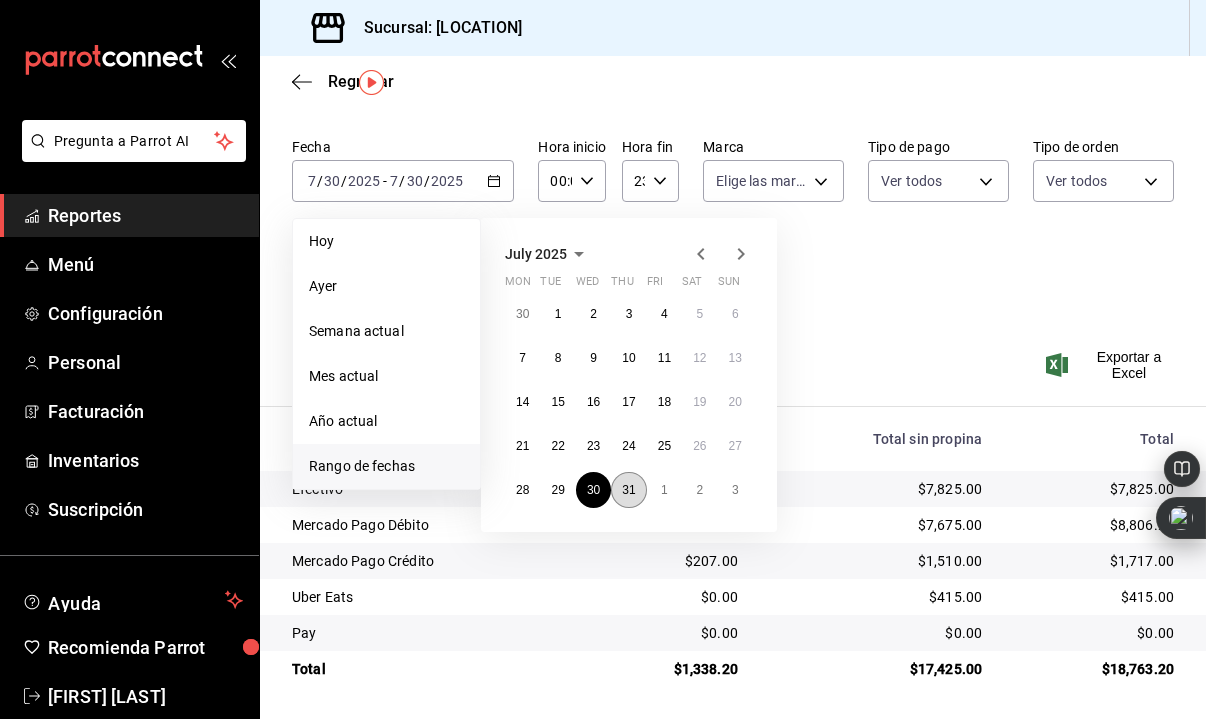 click on "31" at bounding box center [628, 490] 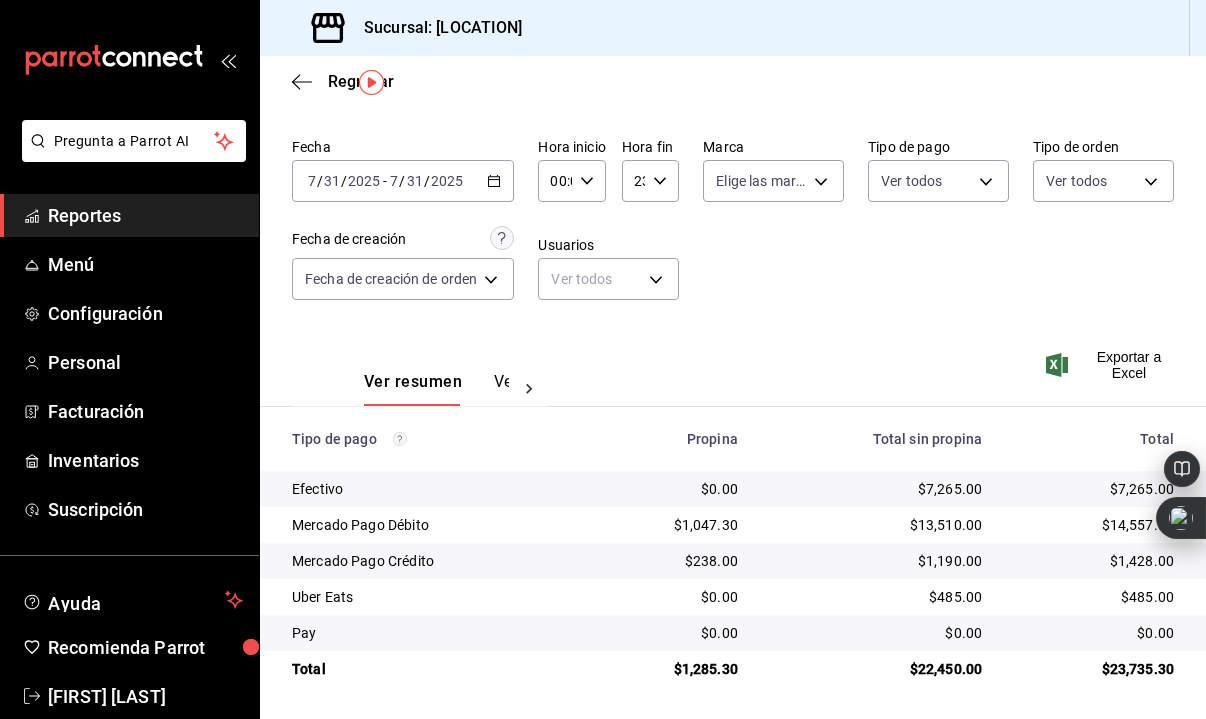 click on "2025-07-31 7 / 31 / 2025 - 2025-07-31 7 / 31 / 2025" at bounding box center (403, 181) 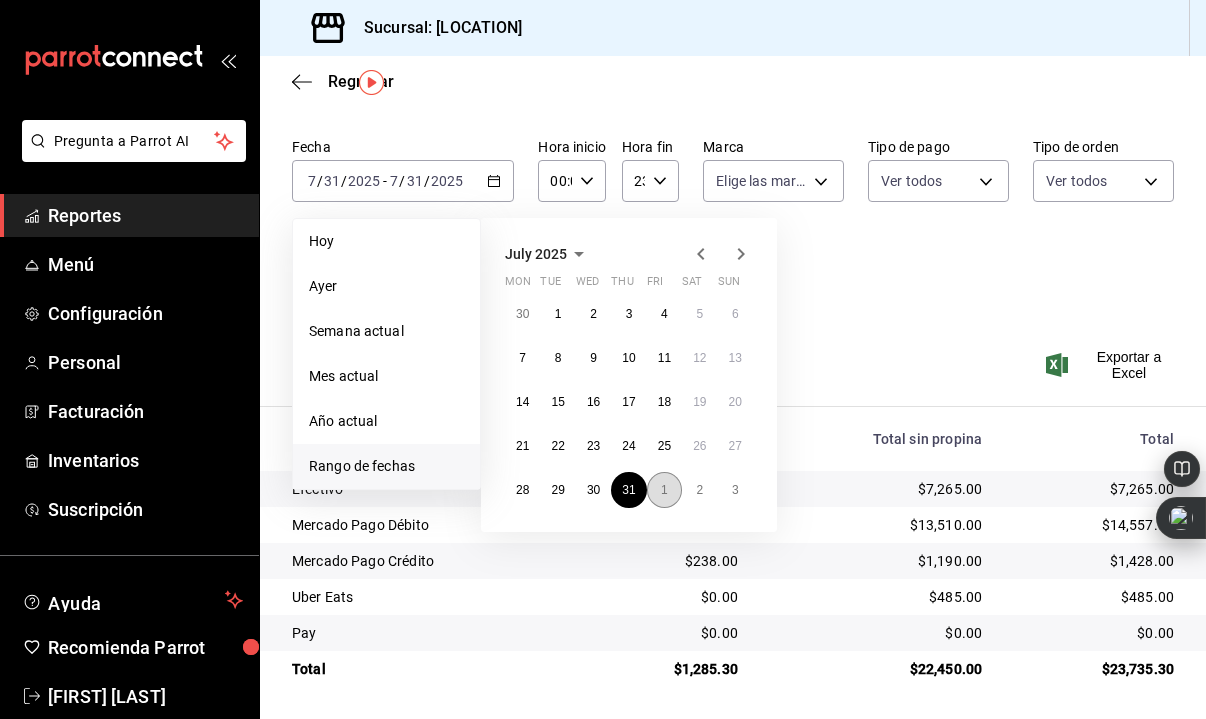 click on "1" at bounding box center [664, 490] 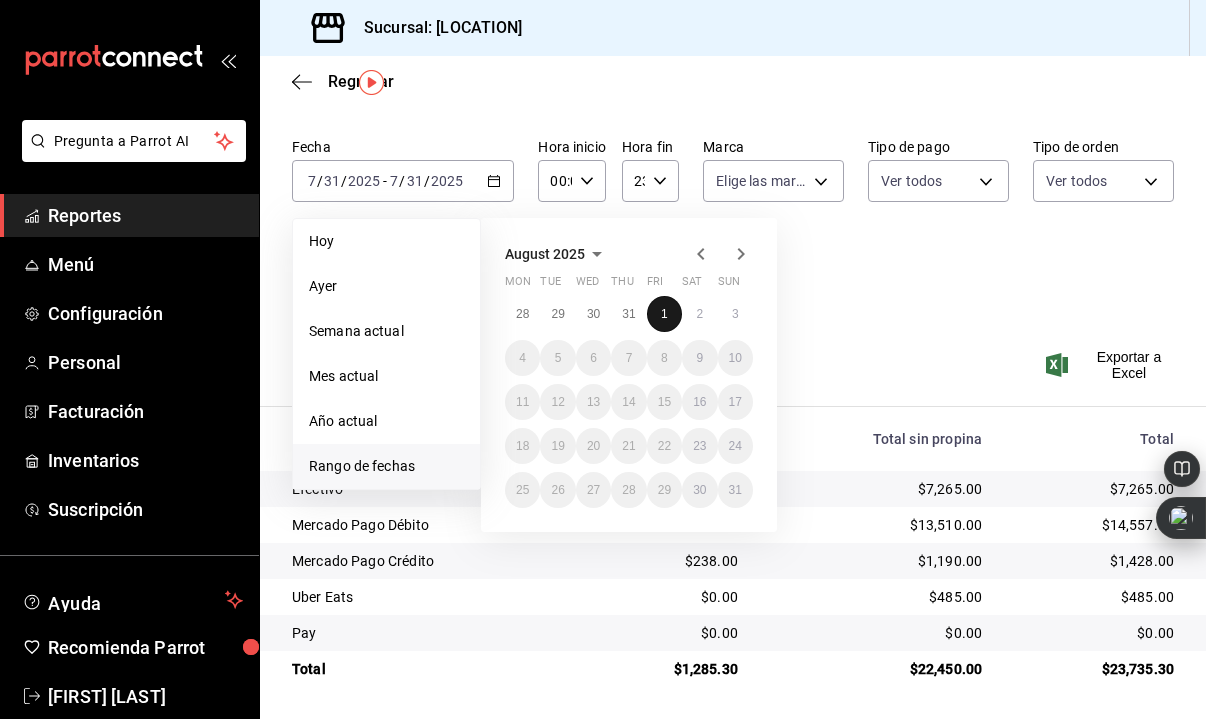 click on "1" at bounding box center (664, 314) 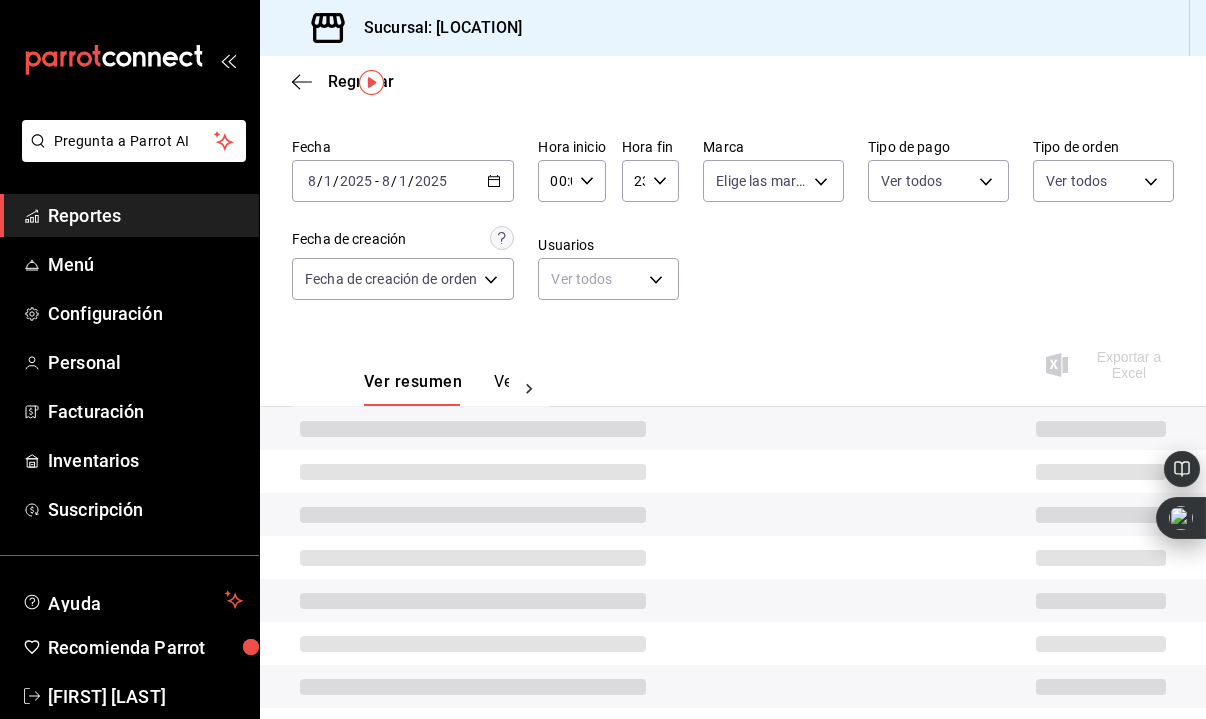 click on "Fecha 2025-08-01 8 / 1 / 2025 - 2025-08-01 8 / 1 / 2025 Hora inicio 00:00 Hora inicio Hora fin 23:59 Hora fin Marca Elige las marcas Tipo de pago Ver todos Tipo de orden Ver todos Fecha de creación   Fecha de creación de orden ORDER Usuarios Ver todos null" at bounding box center (733, 227) 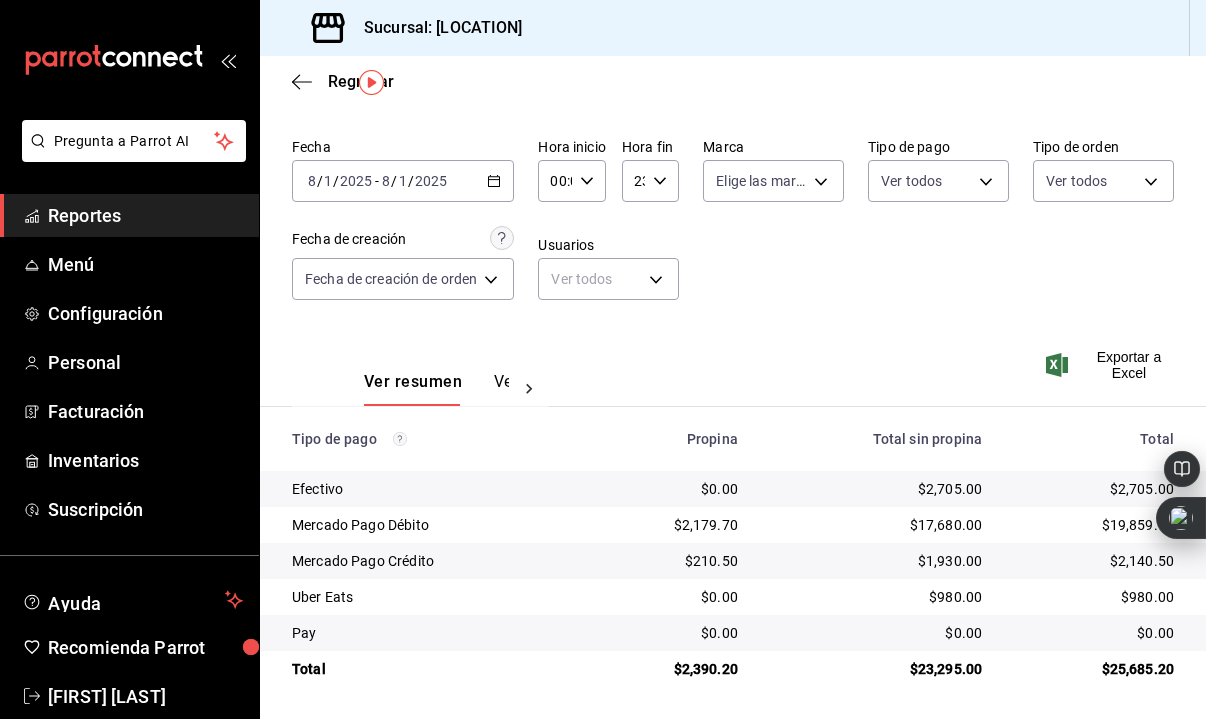 click on "2025-08-01 8 / 1 / 2025 - 2025-08-01 8 / 1 / 2025" at bounding box center [403, 181] 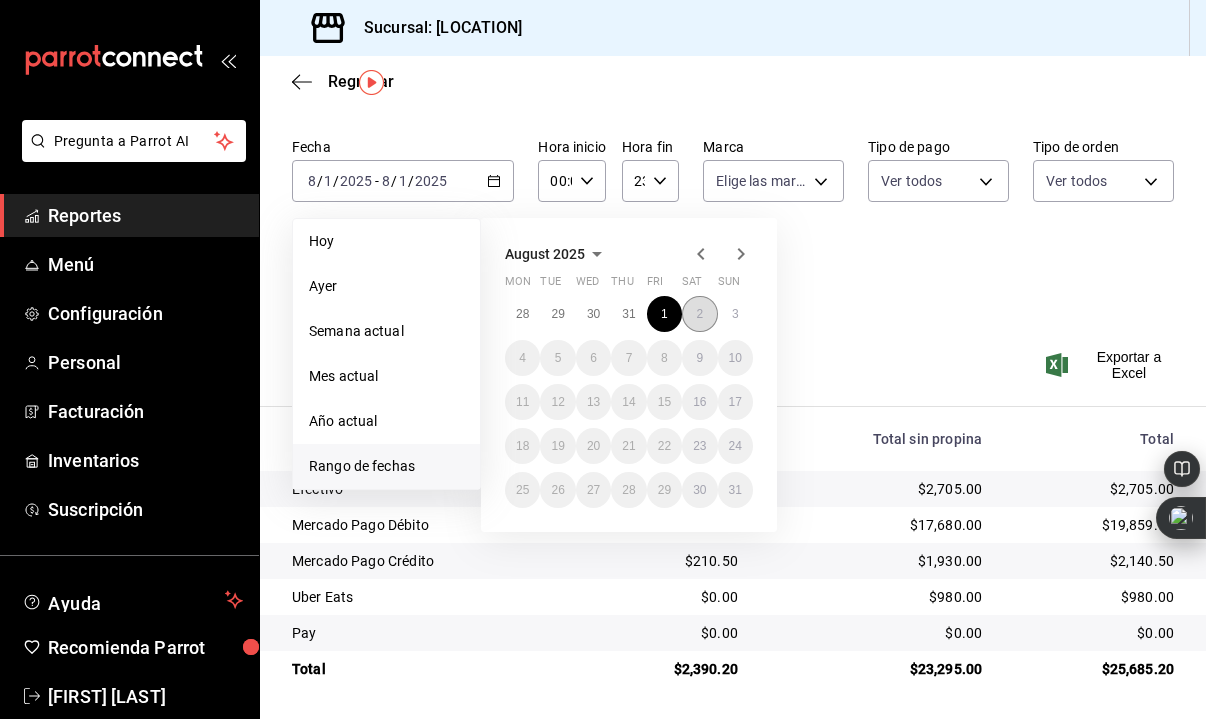 click on "2" at bounding box center [699, 314] 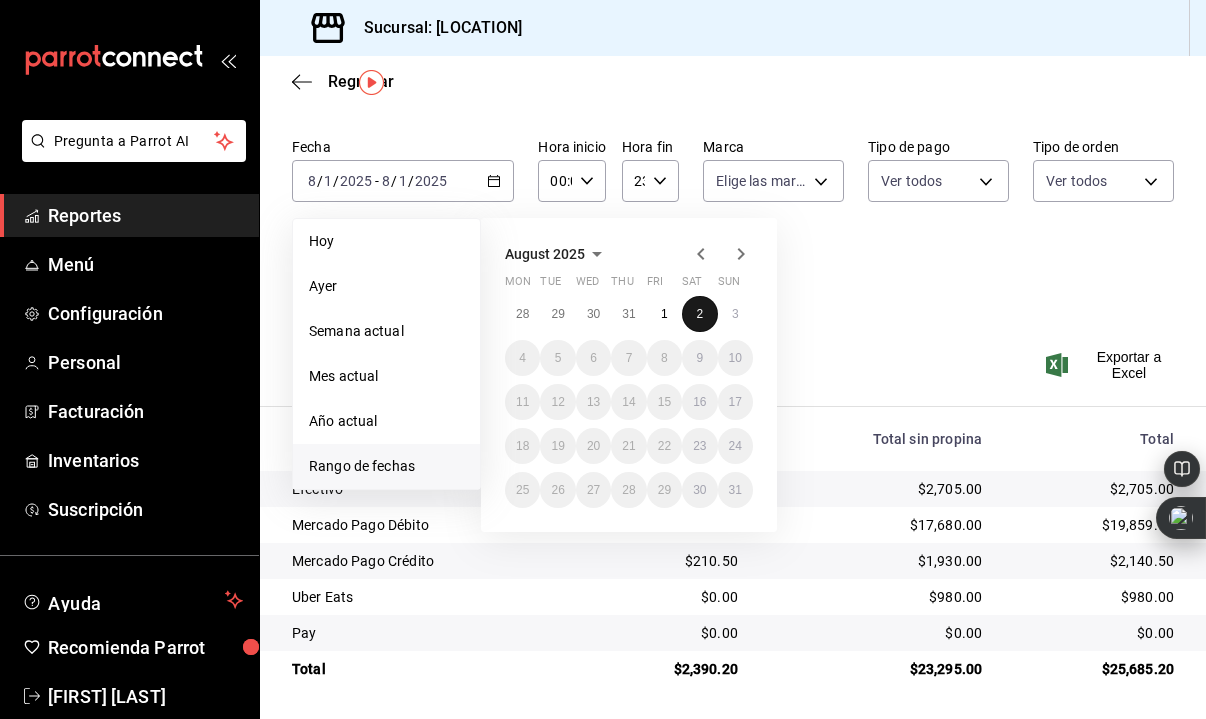click on "2" at bounding box center [699, 314] 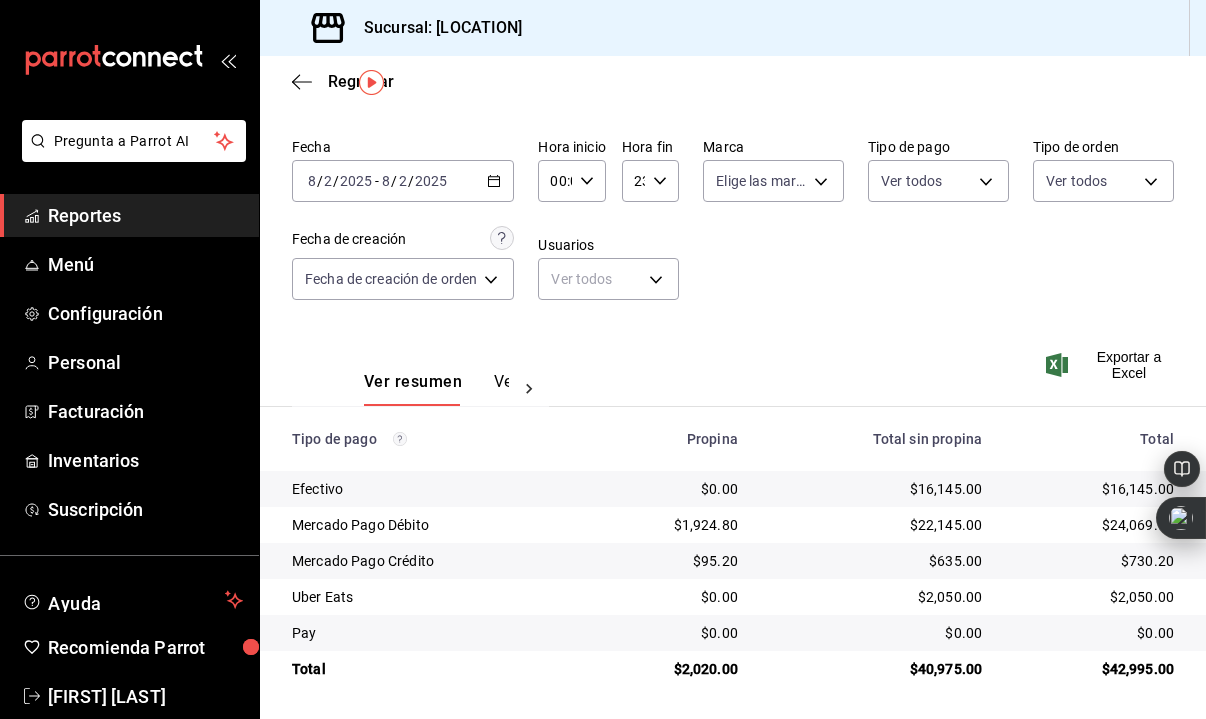 click on "2025" at bounding box center [431, 181] 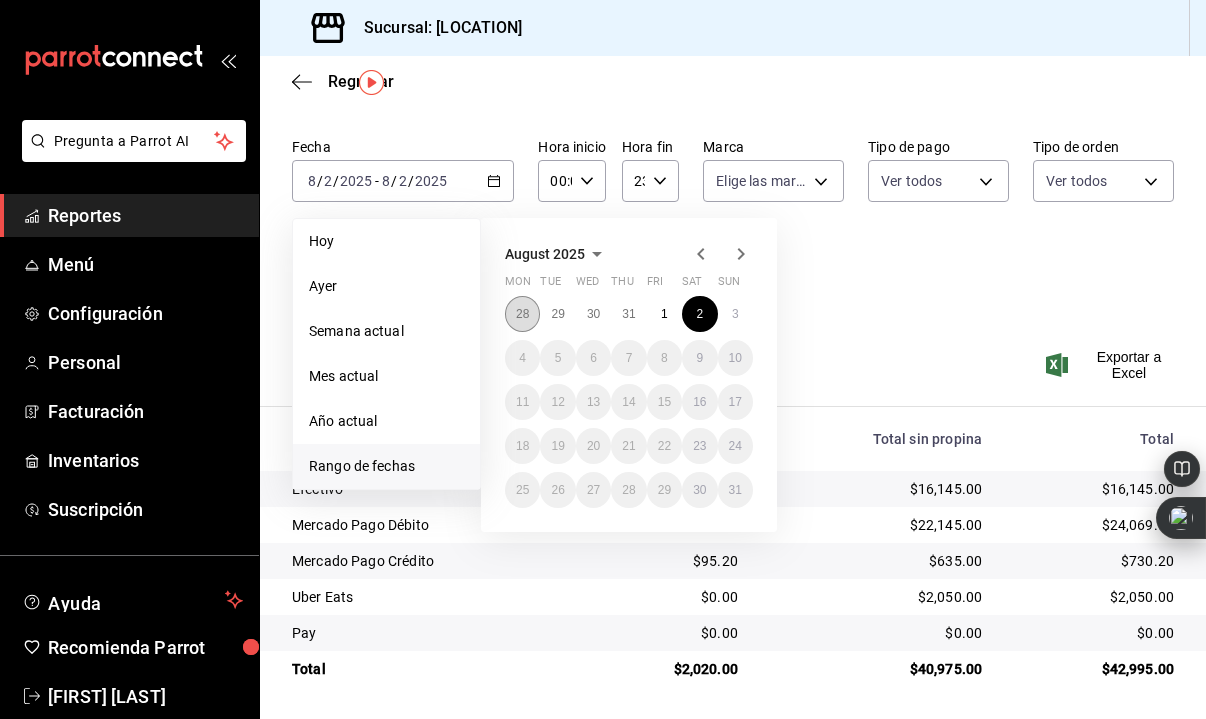 click on "28" at bounding box center [522, 314] 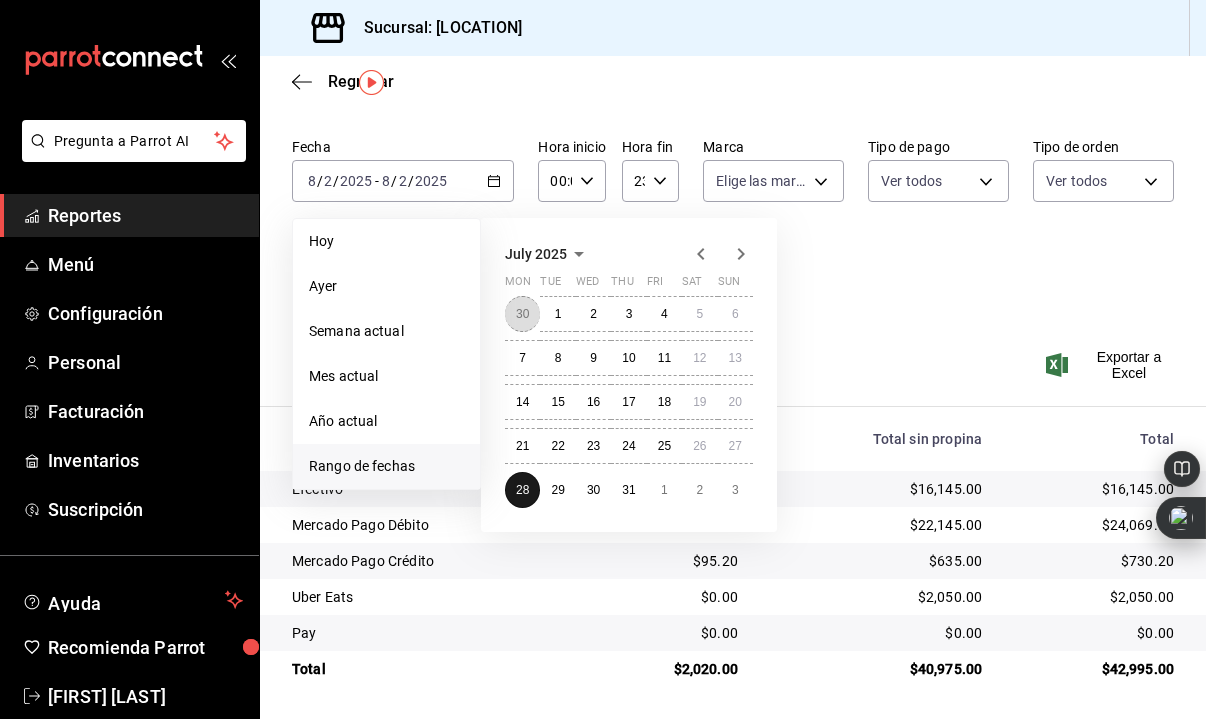 click on "30" at bounding box center [522, 314] 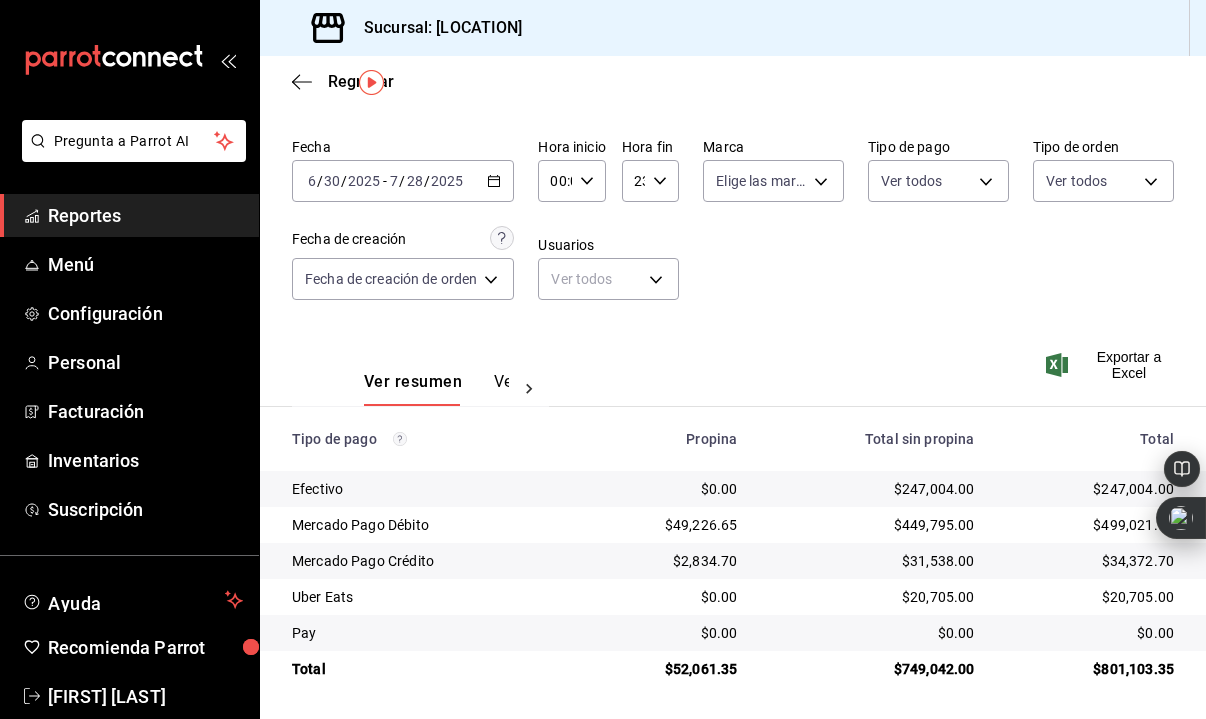 scroll, scrollTop: 55, scrollLeft: 0, axis: vertical 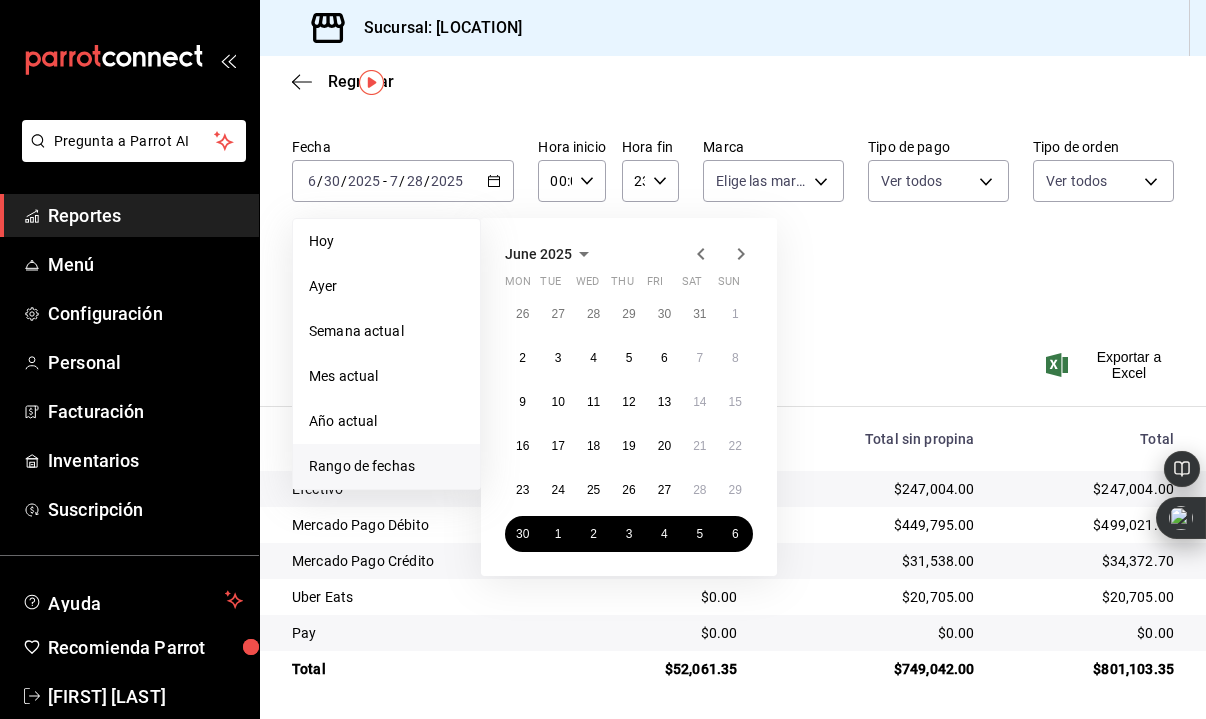 click 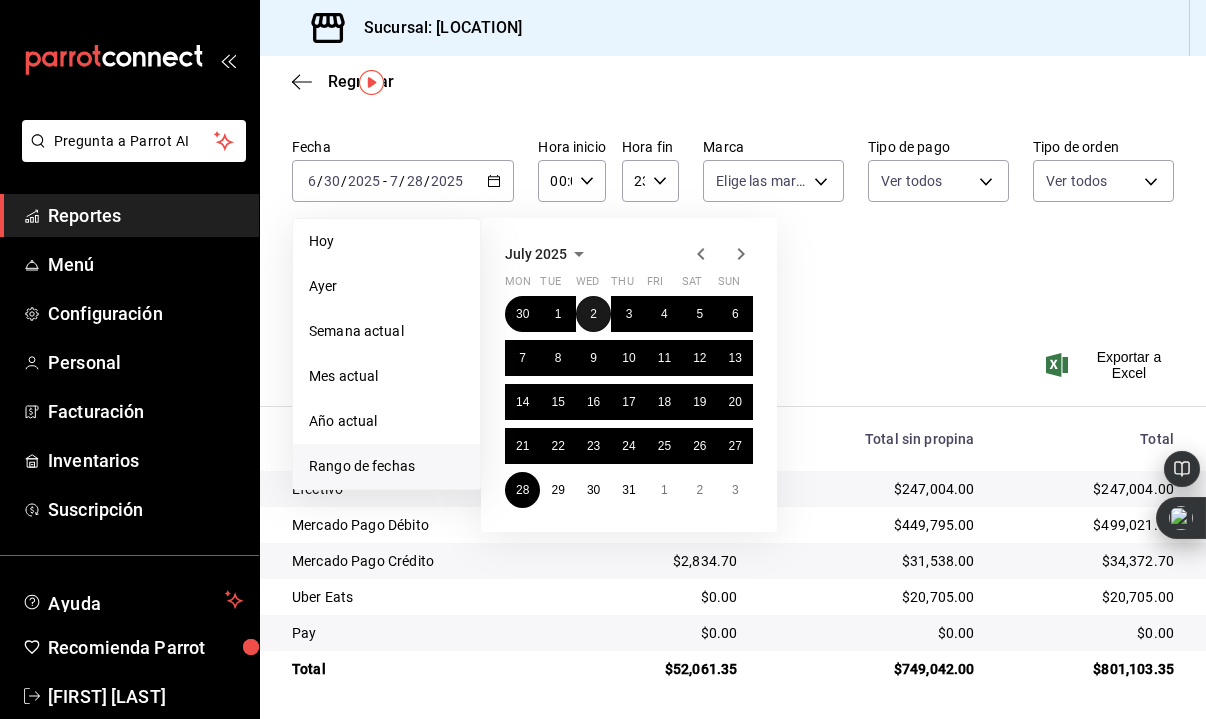 click on "30 1 2 3 4 5 6 7 8 9 10 11 12 13 14 15 16 17 18 19 20 21 22 23 24 25 26 27 28 29 30 31 1 2 3" at bounding box center [629, 402] 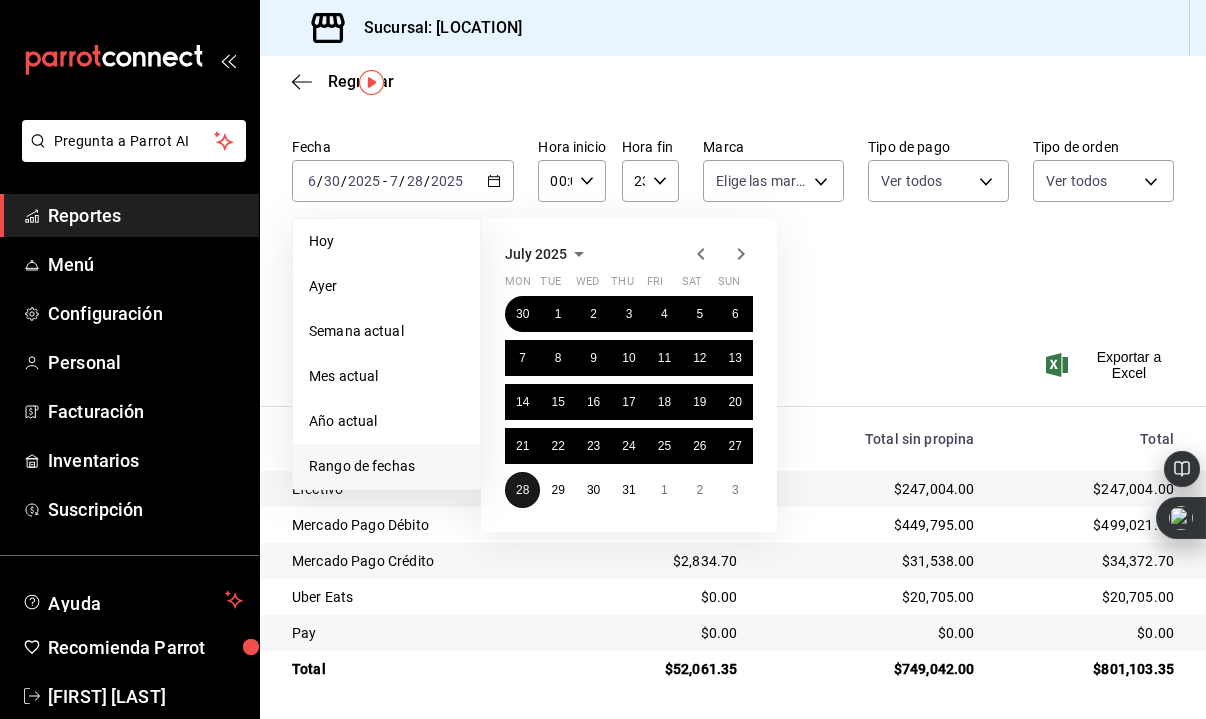click on "28" at bounding box center (522, 490) 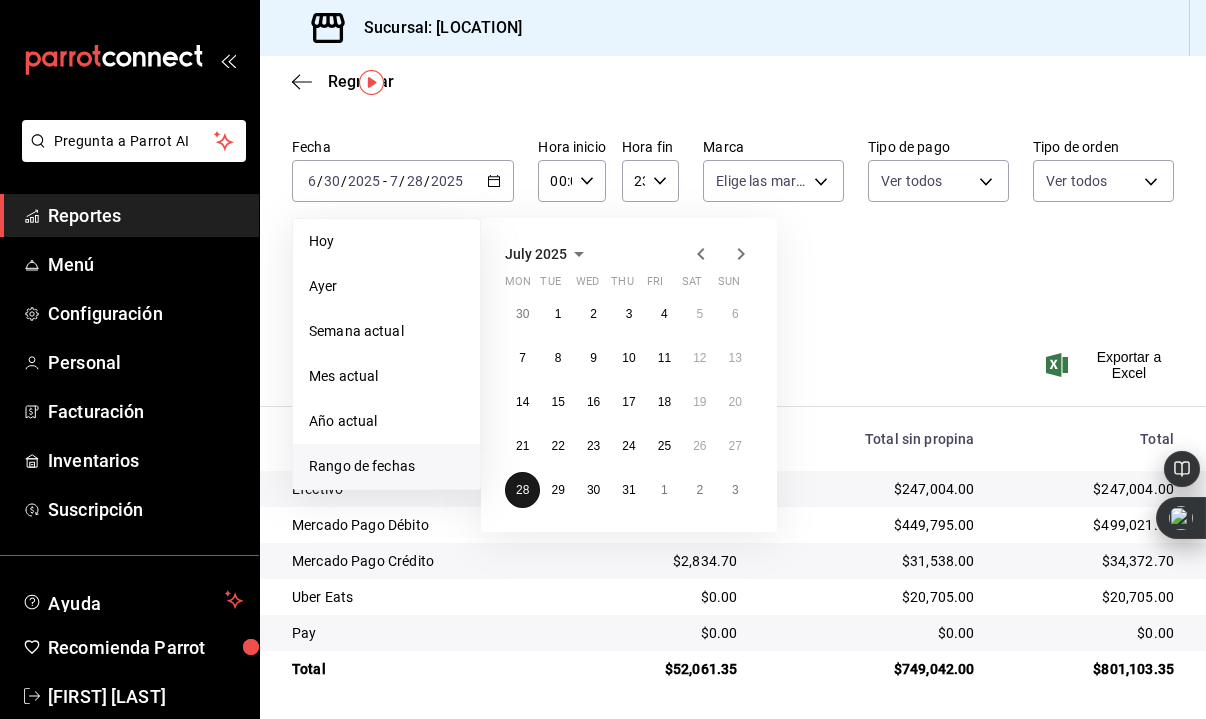 click on "28" at bounding box center [522, 490] 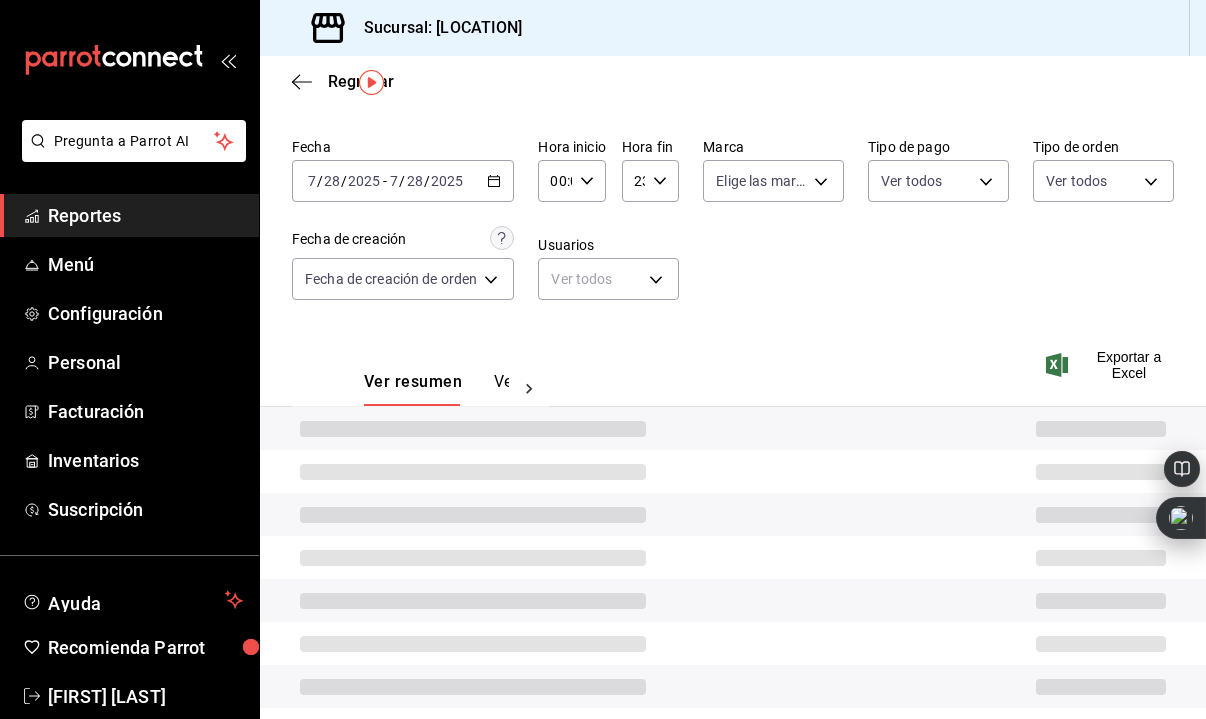 click at bounding box center (733, 514) 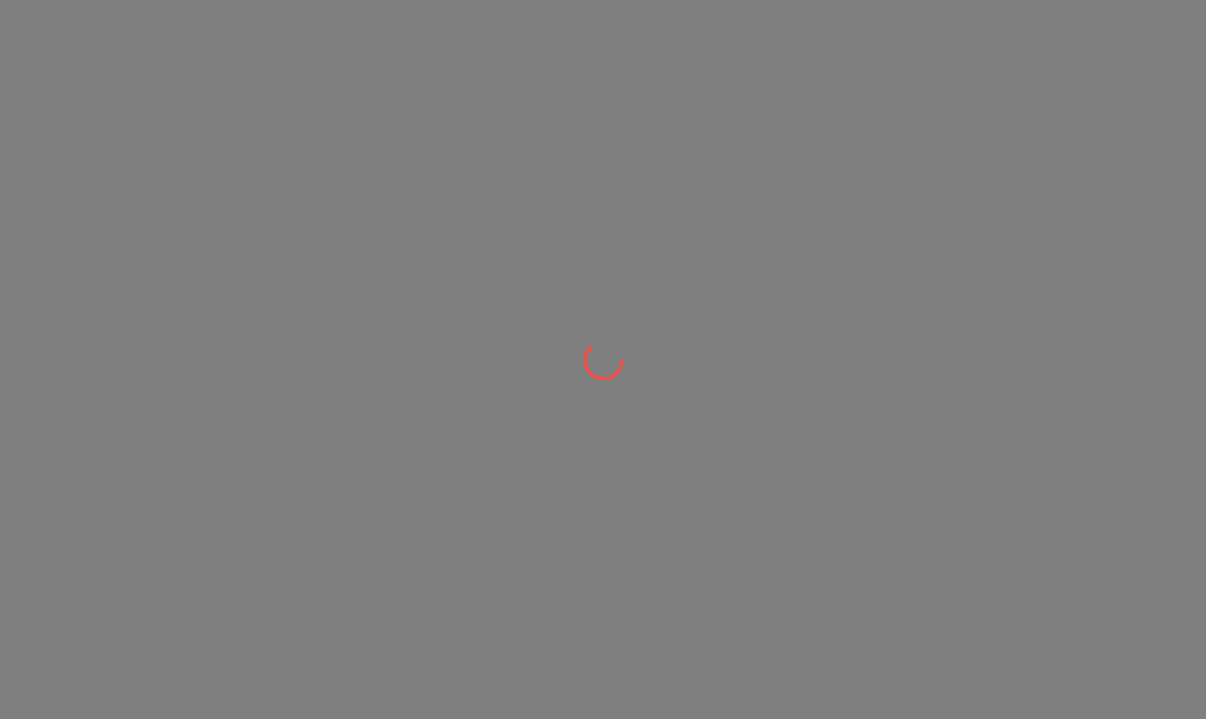scroll, scrollTop: 0, scrollLeft: 0, axis: both 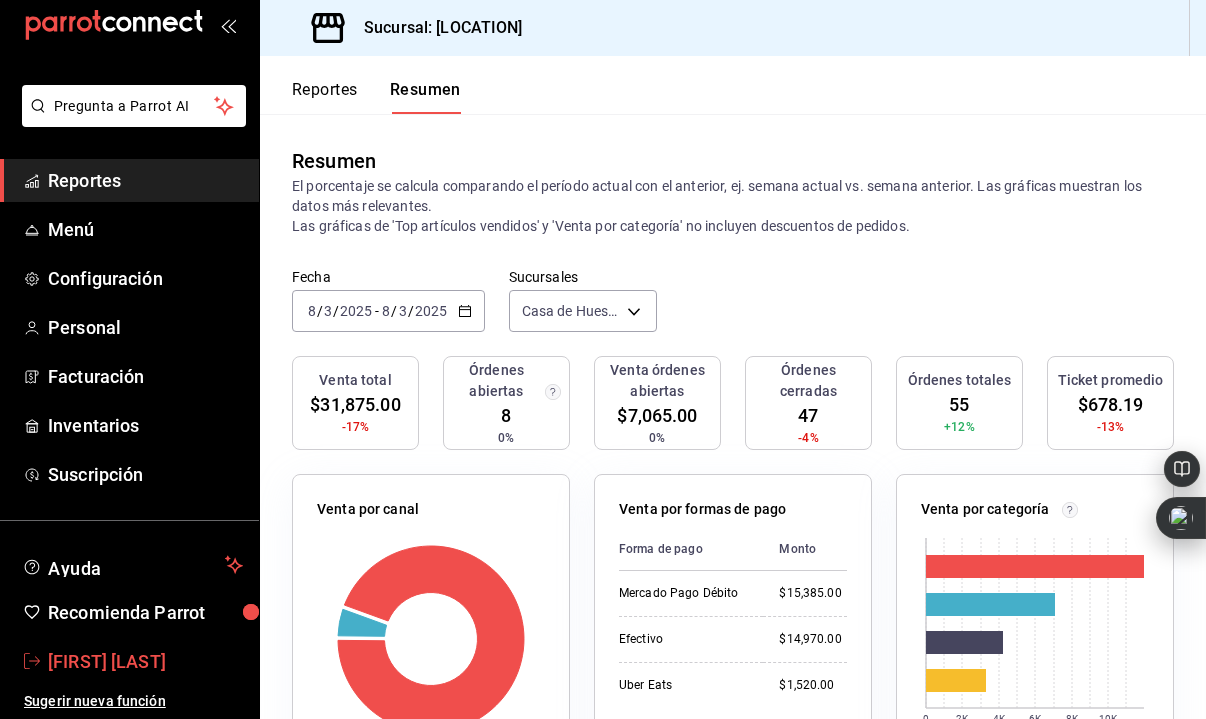 click on "[FIRST] [LAST]" at bounding box center [145, 661] 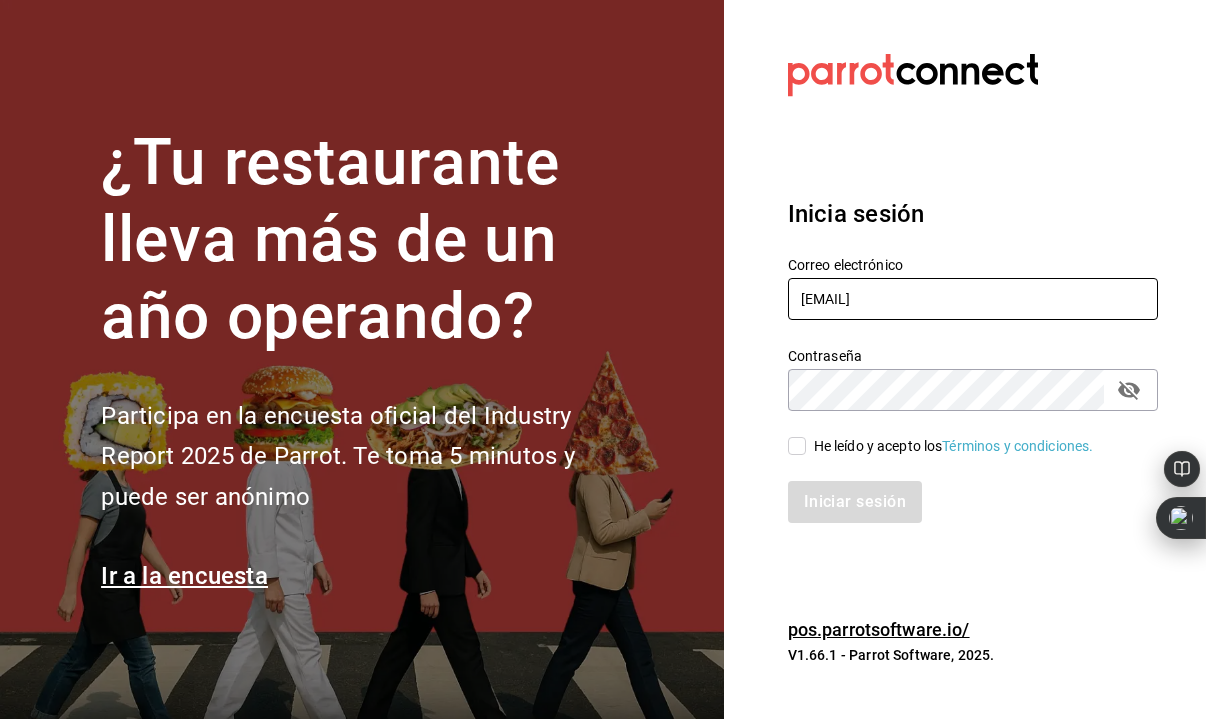 click on "oscarherrerab@me.com" at bounding box center [973, 299] 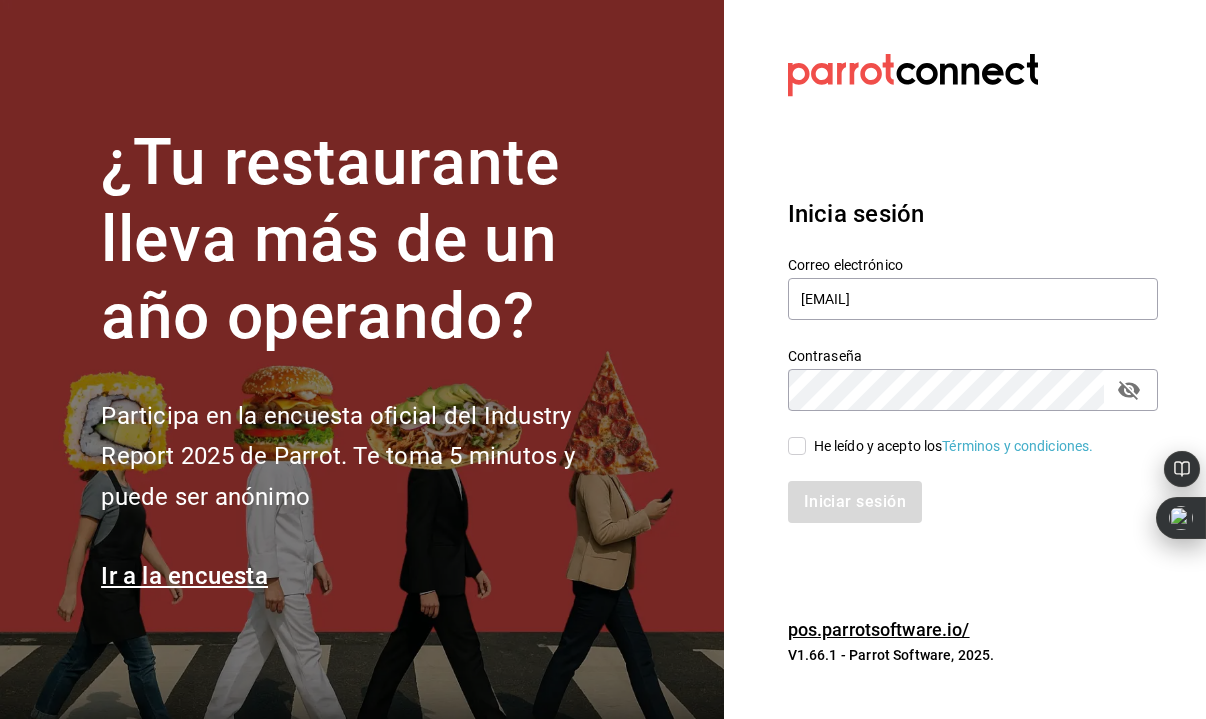 click on "He leído y acepto los  Términos y condiciones." at bounding box center (797, 446) 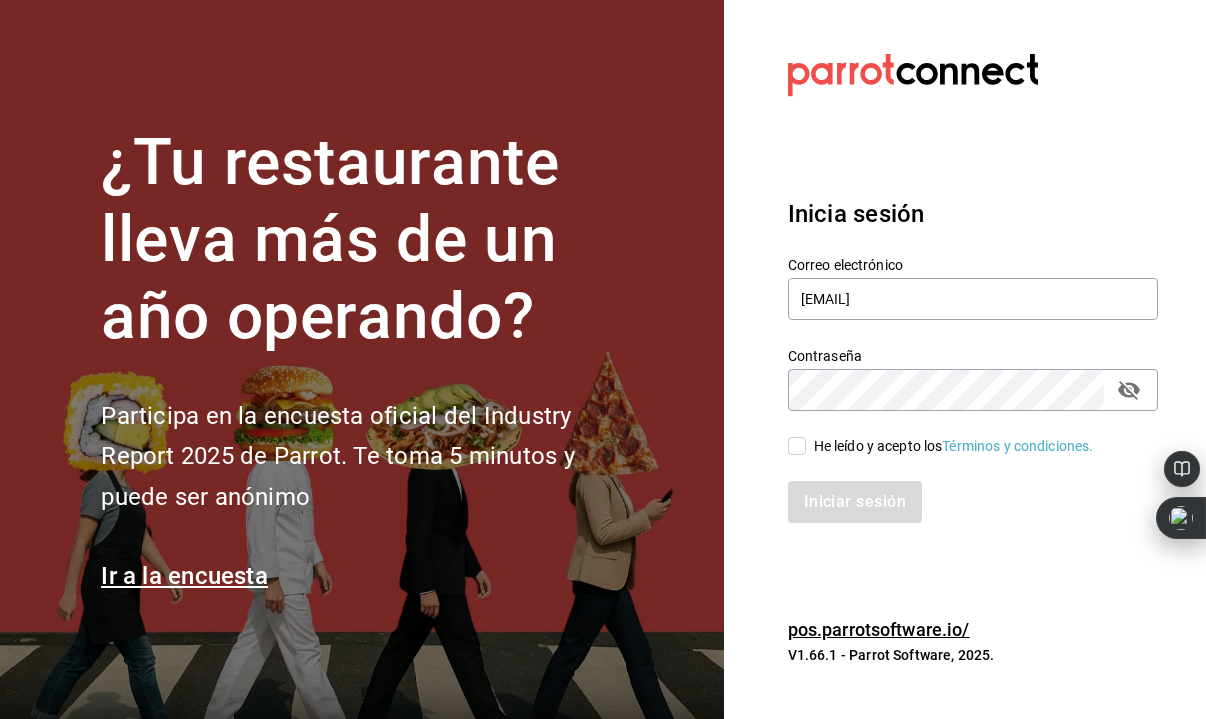 checkbox on "true" 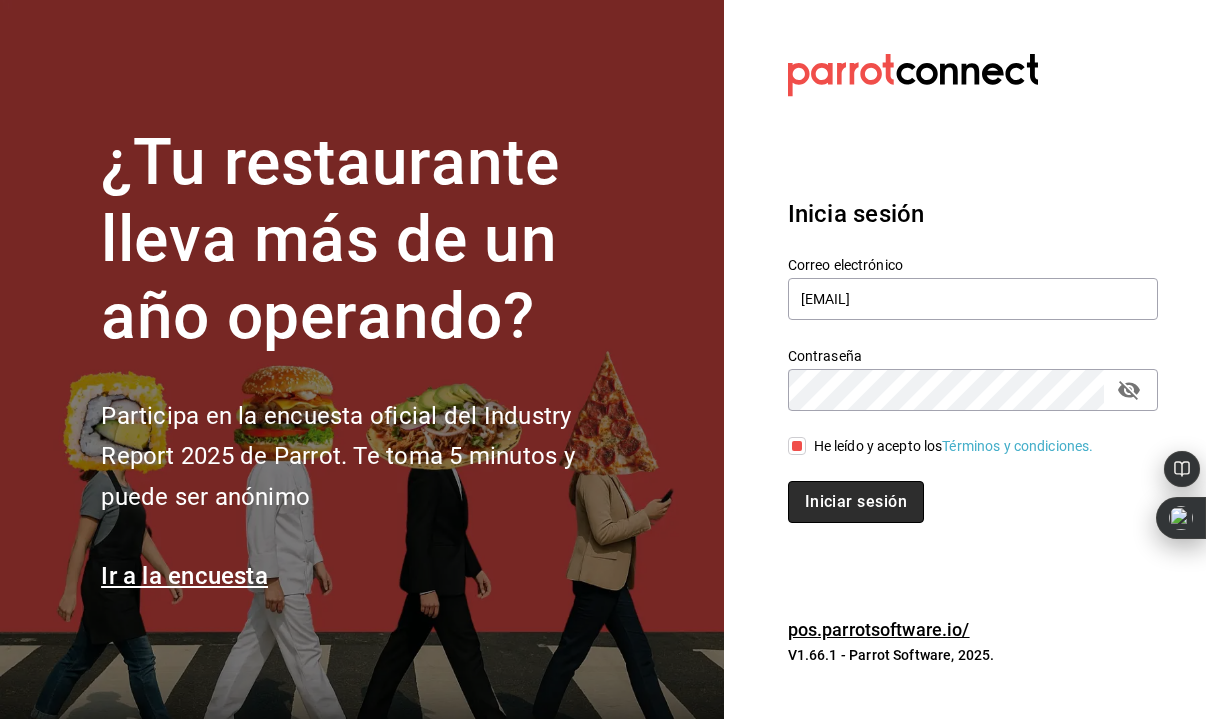 click on "Iniciar sesión" at bounding box center (856, 502) 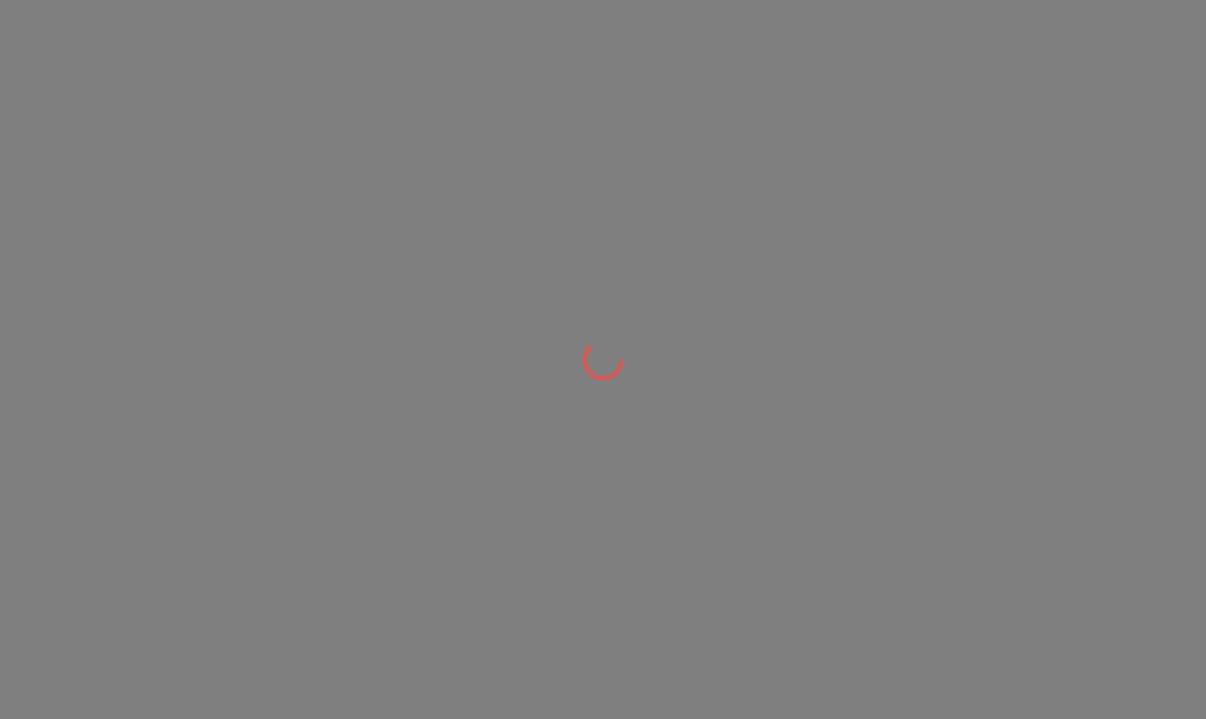 scroll, scrollTop: 0, scrollLeft: 0, axis: both 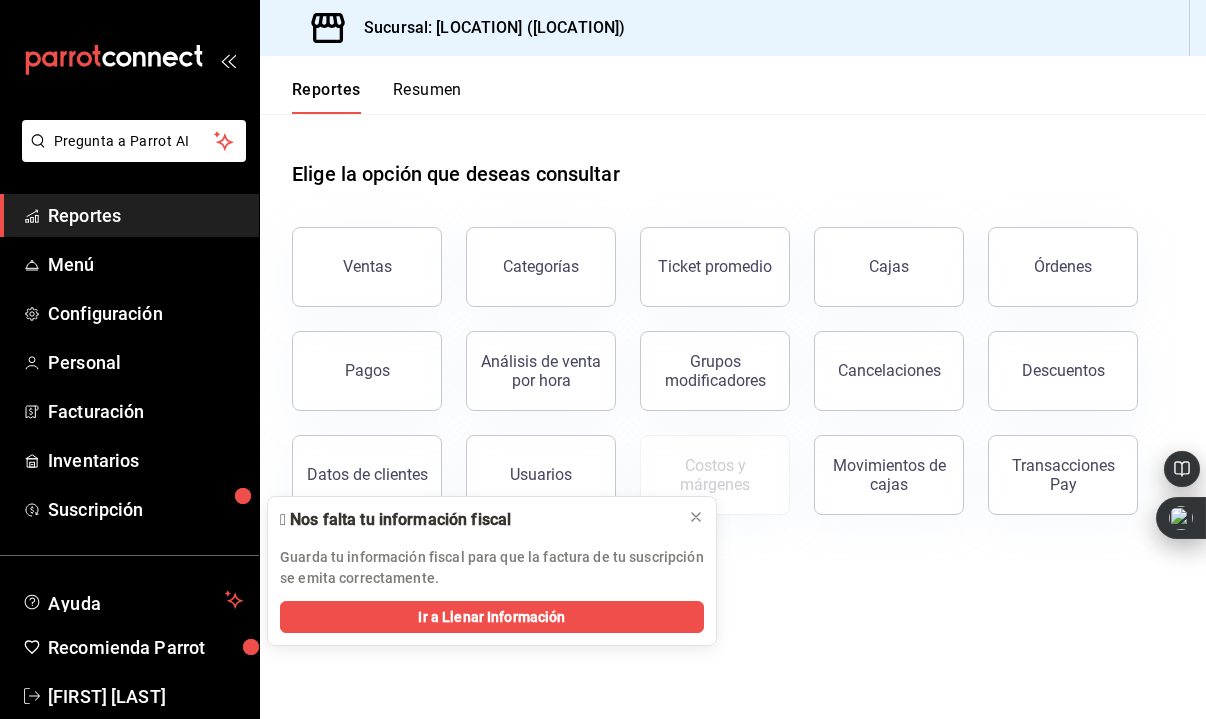 click on "Resumen" at bounding box center (427, 97) 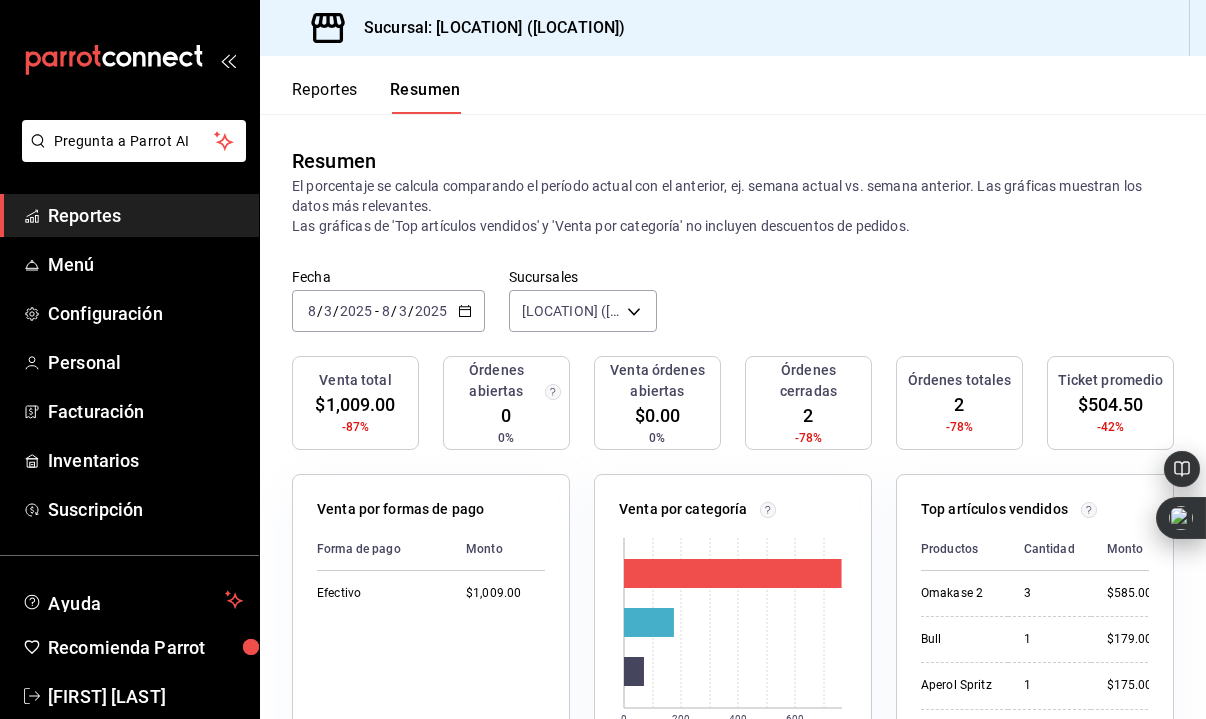 click on "2025" at bounding box center (431, 311) 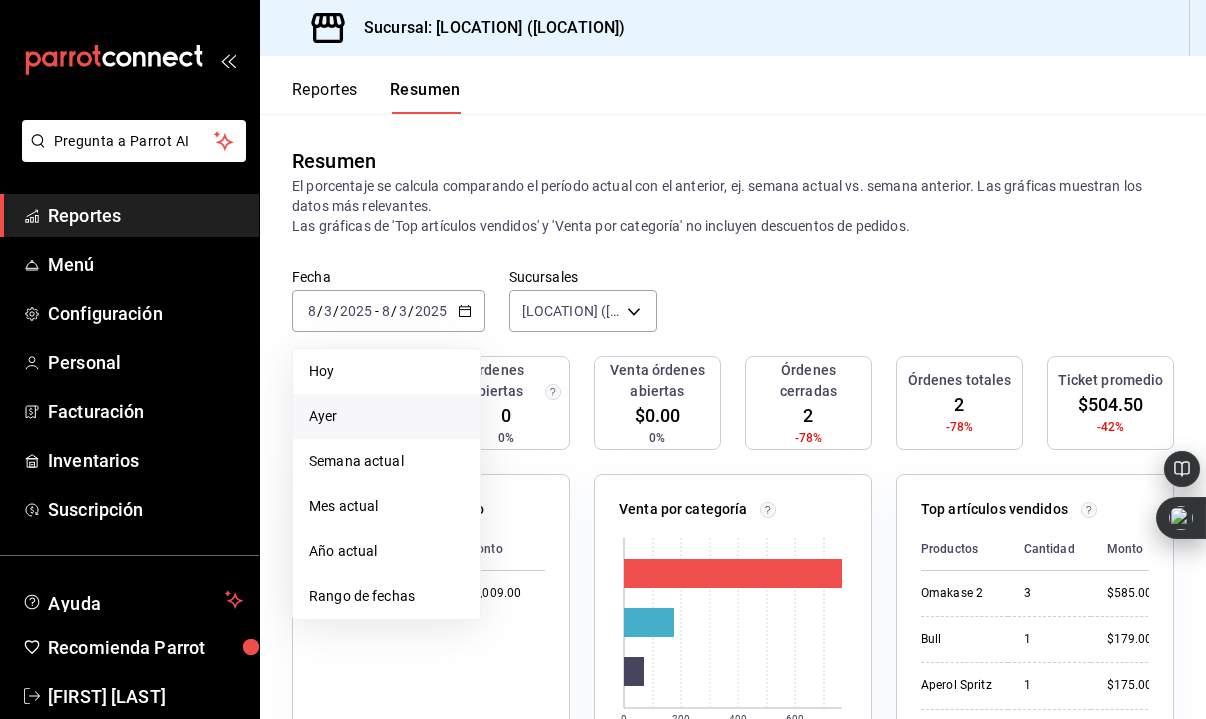 click on "Ayer" at bounding box center (386, 416) 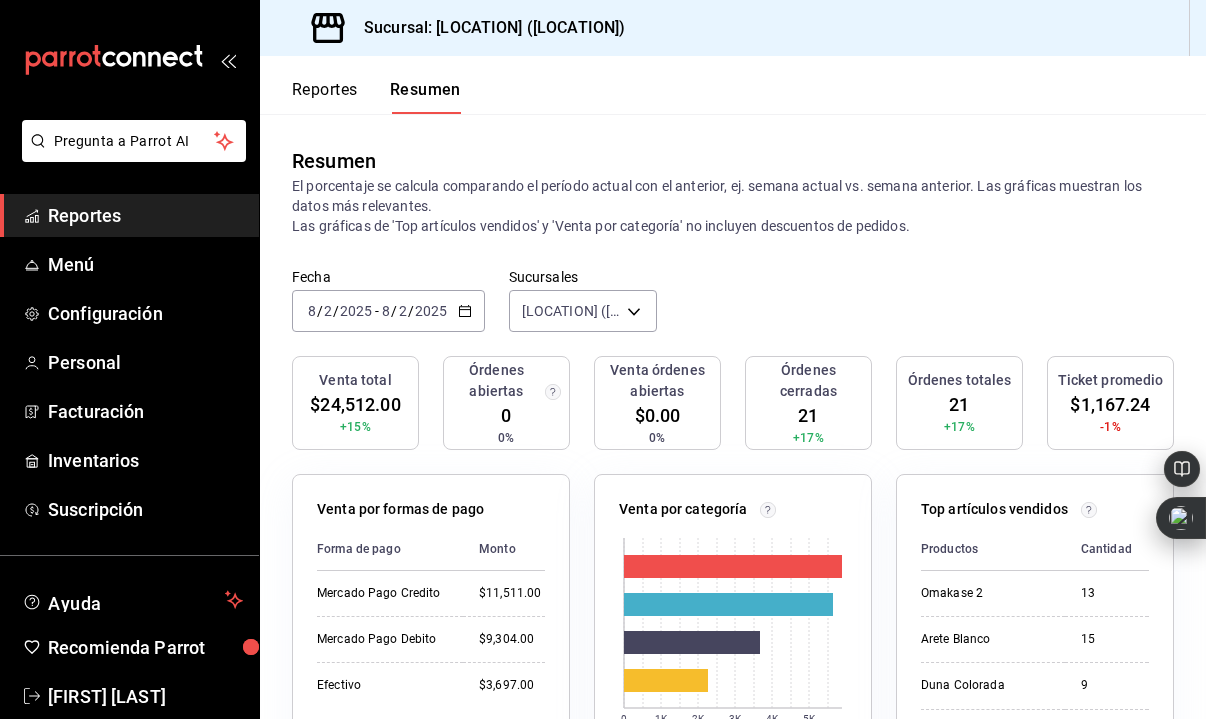 scroll, scrollTop: 24, scrollLeft: 0, axis: vertical 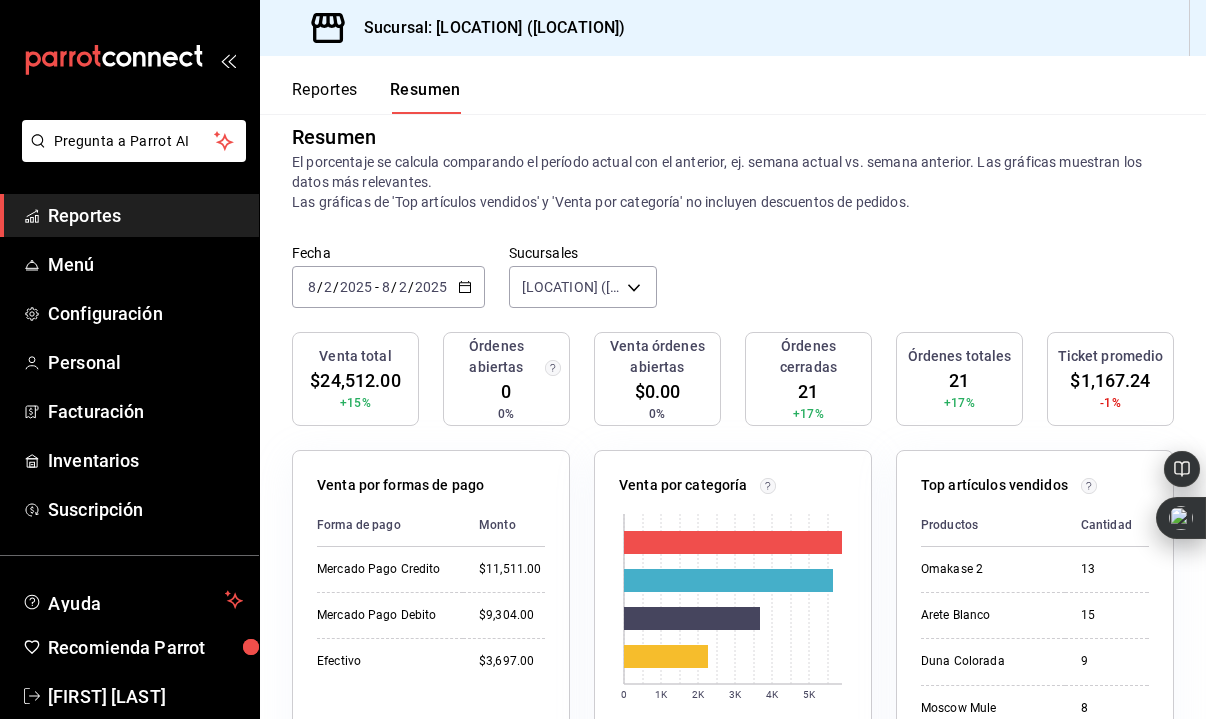 click on "2025" at bounding box center [431, 287] 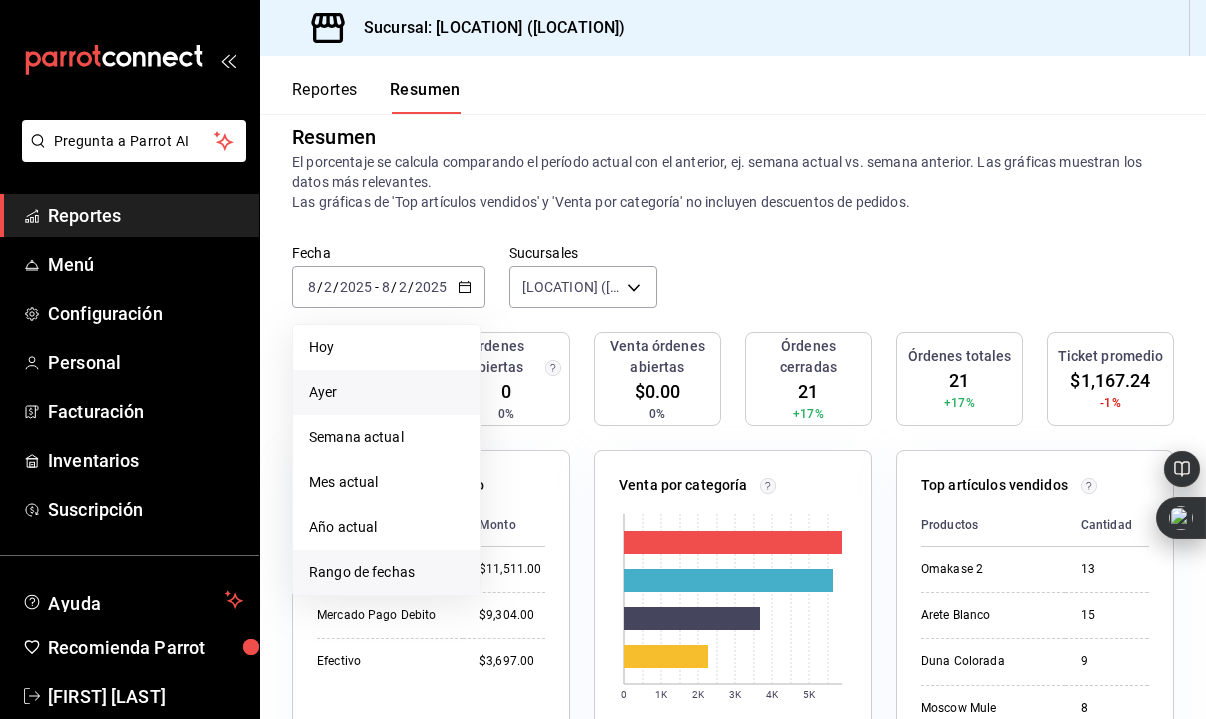 click on "Rango de fechas" at bounding box center (386, 572) 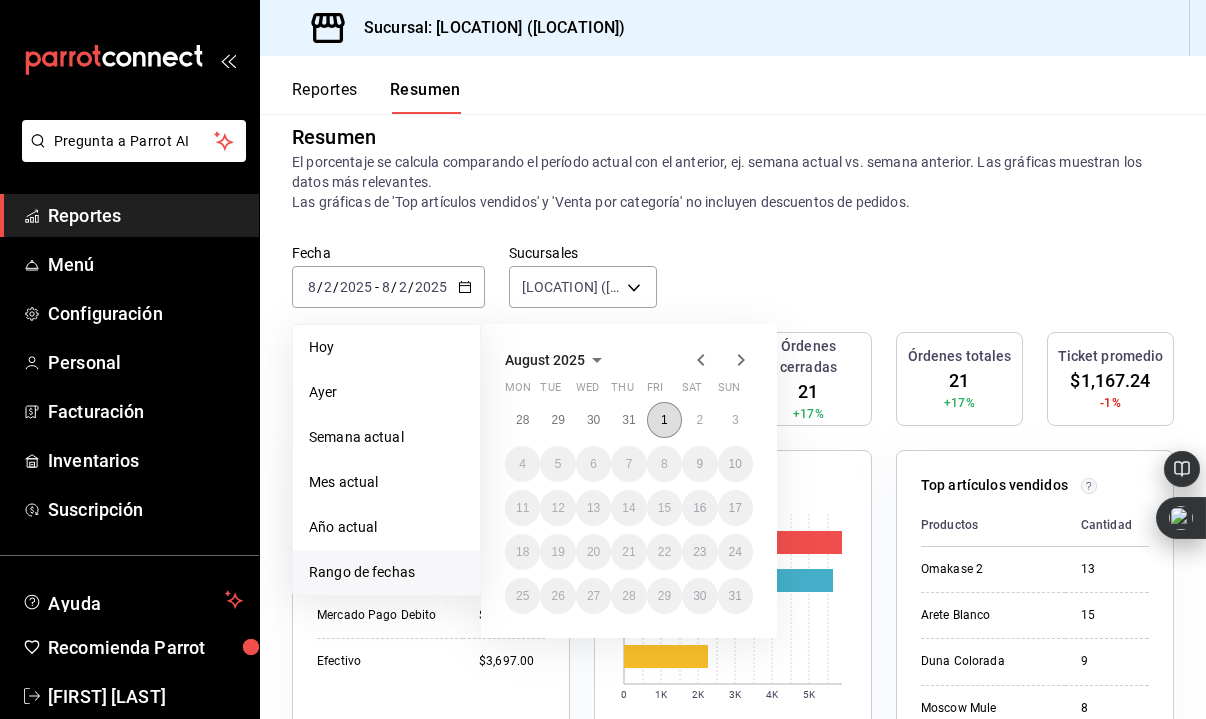 click on "1" at bounding box center (664, 420) 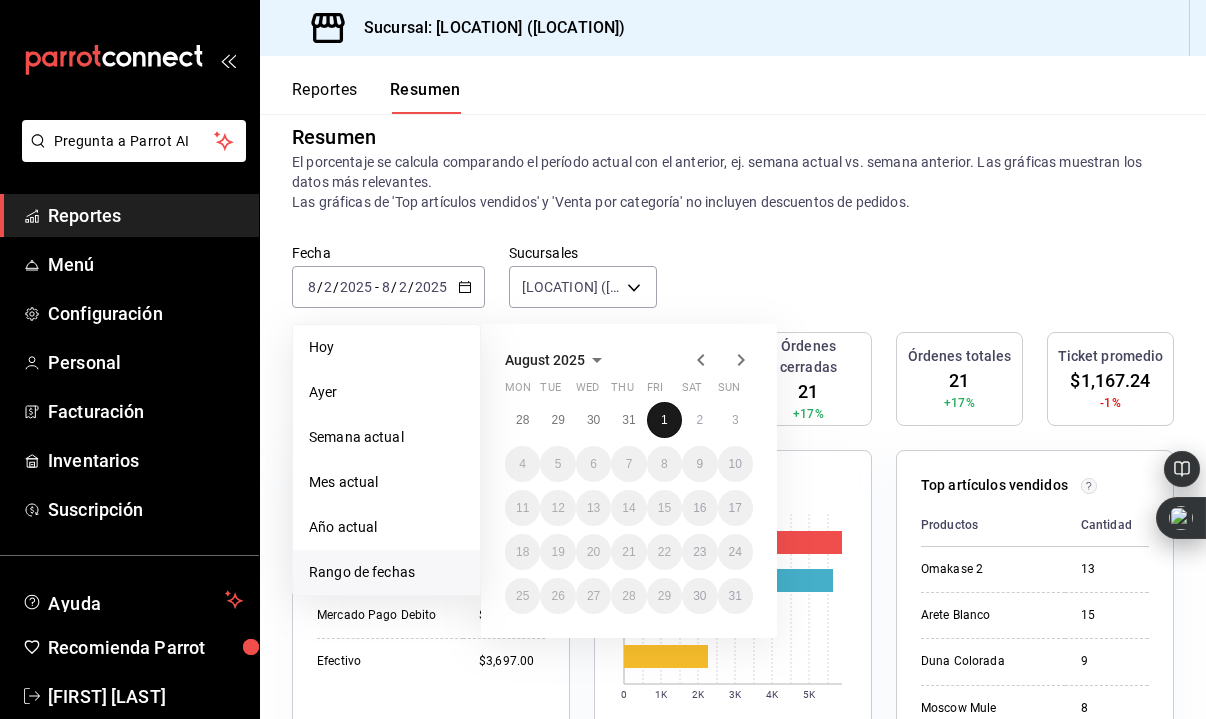 click on "1" at bounding box center [664, 420] 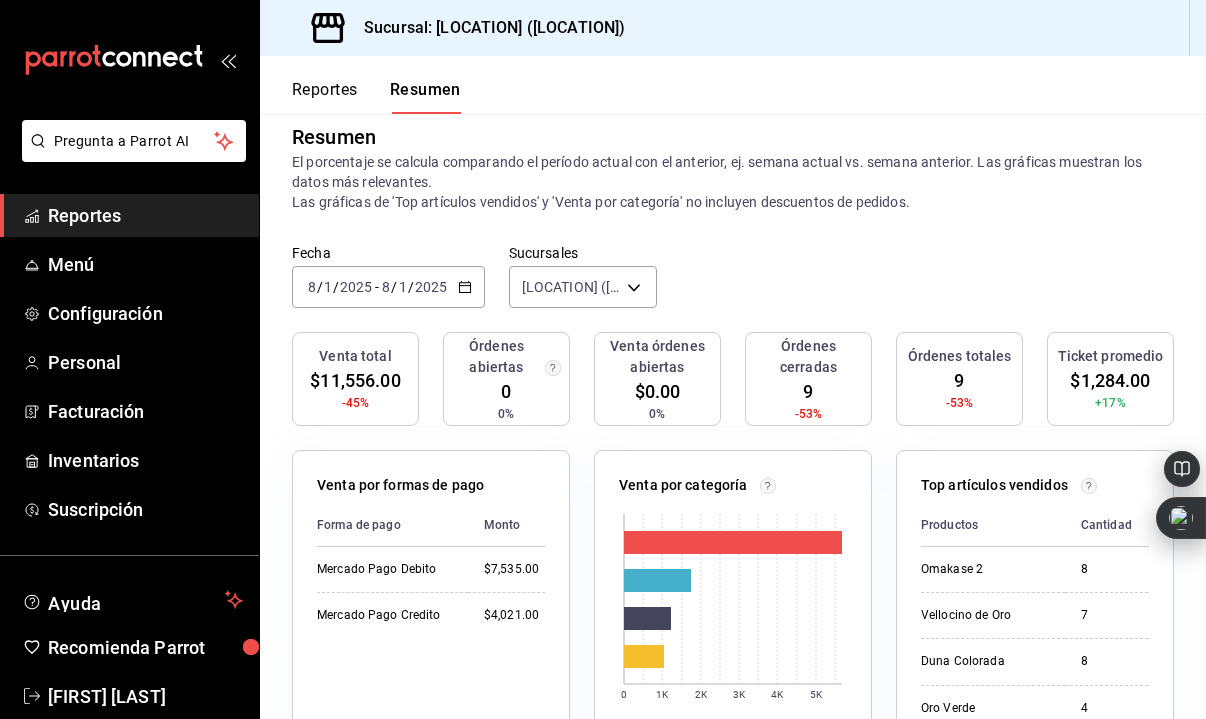 click on "2025" at bounding box center (431, 287) 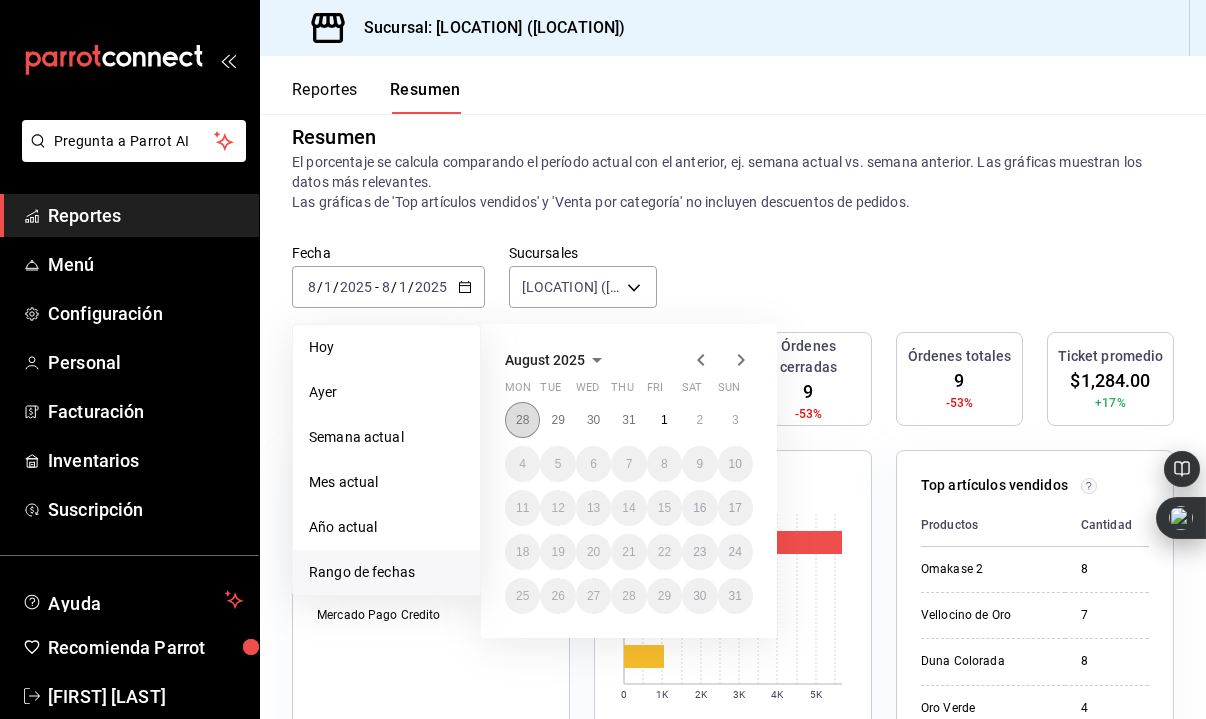 click on "28" at bounding box center [522, 420] 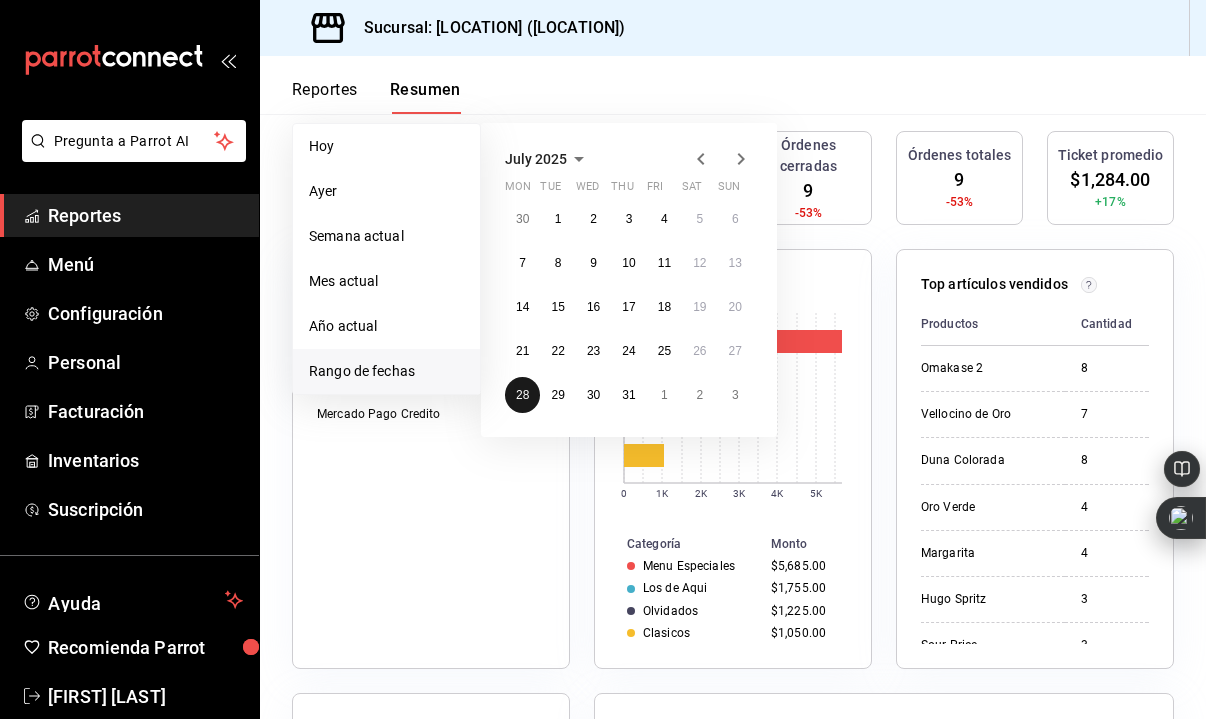 scroll, scrollTop: 226, scrollLeft: 0, axis: vertical 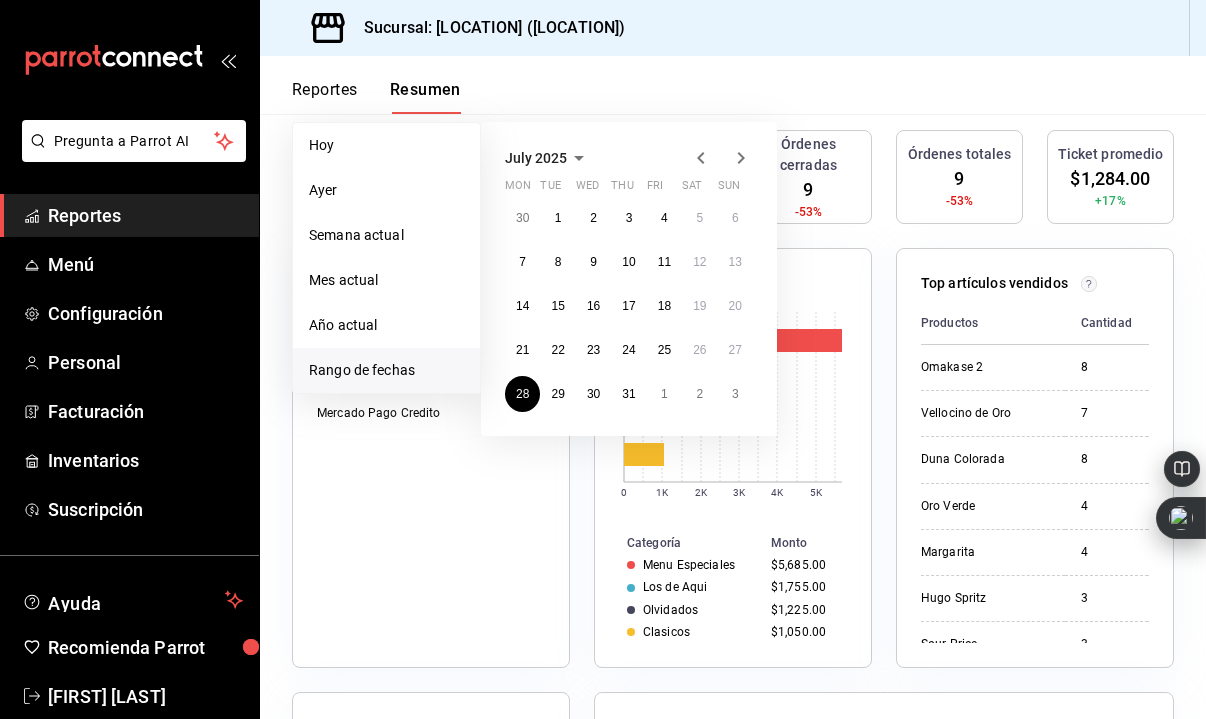 click 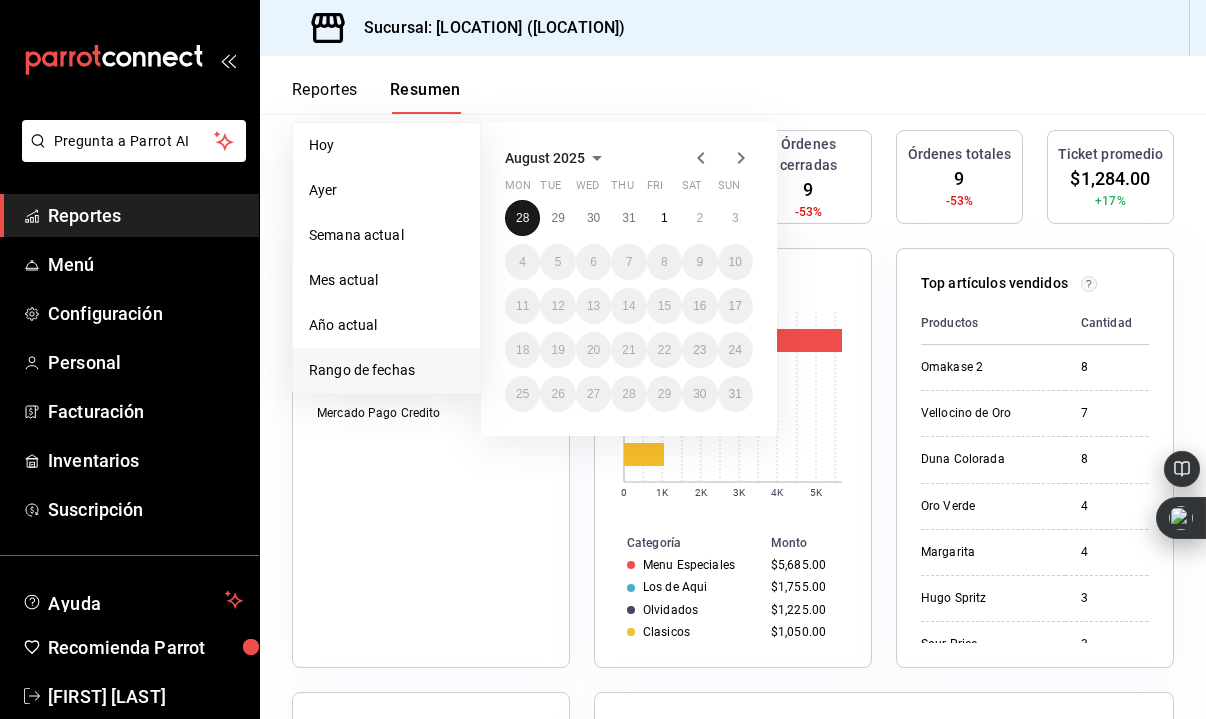 click on "28" at bounding box center [522, 218] 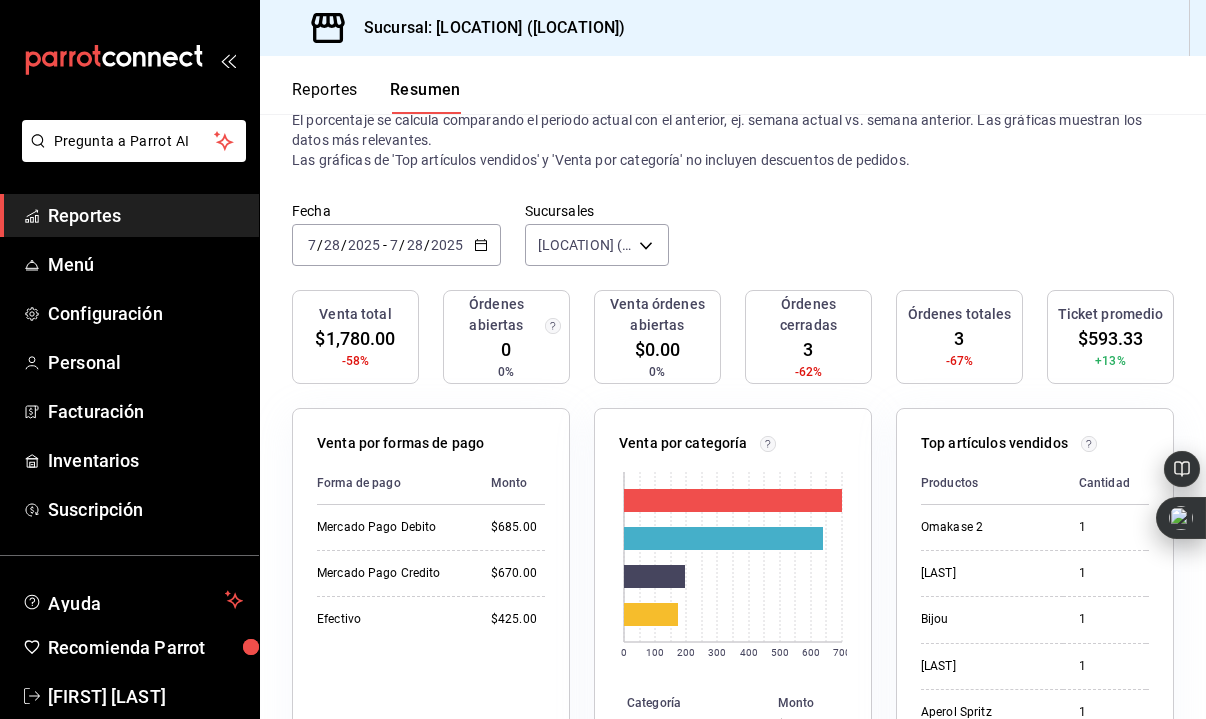 scroll, scrollTop: 62, scrollLeft: 0, axis: vertical 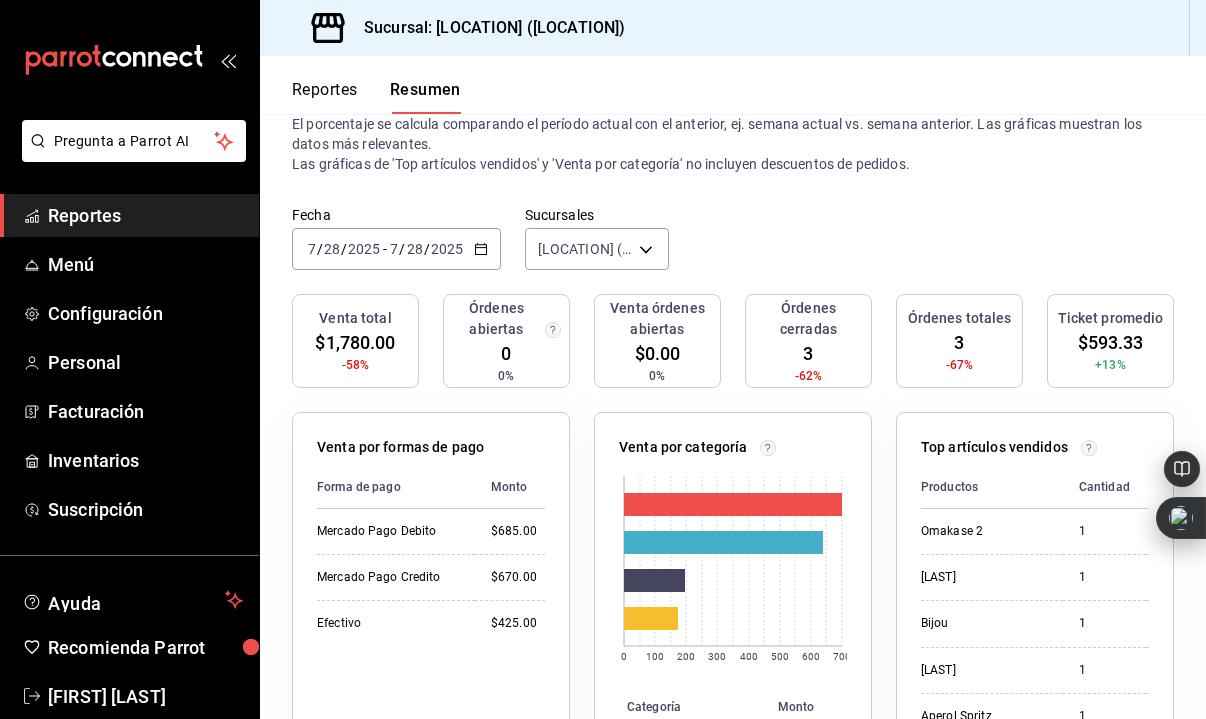 click on "28" at bounding box center (415, 249) 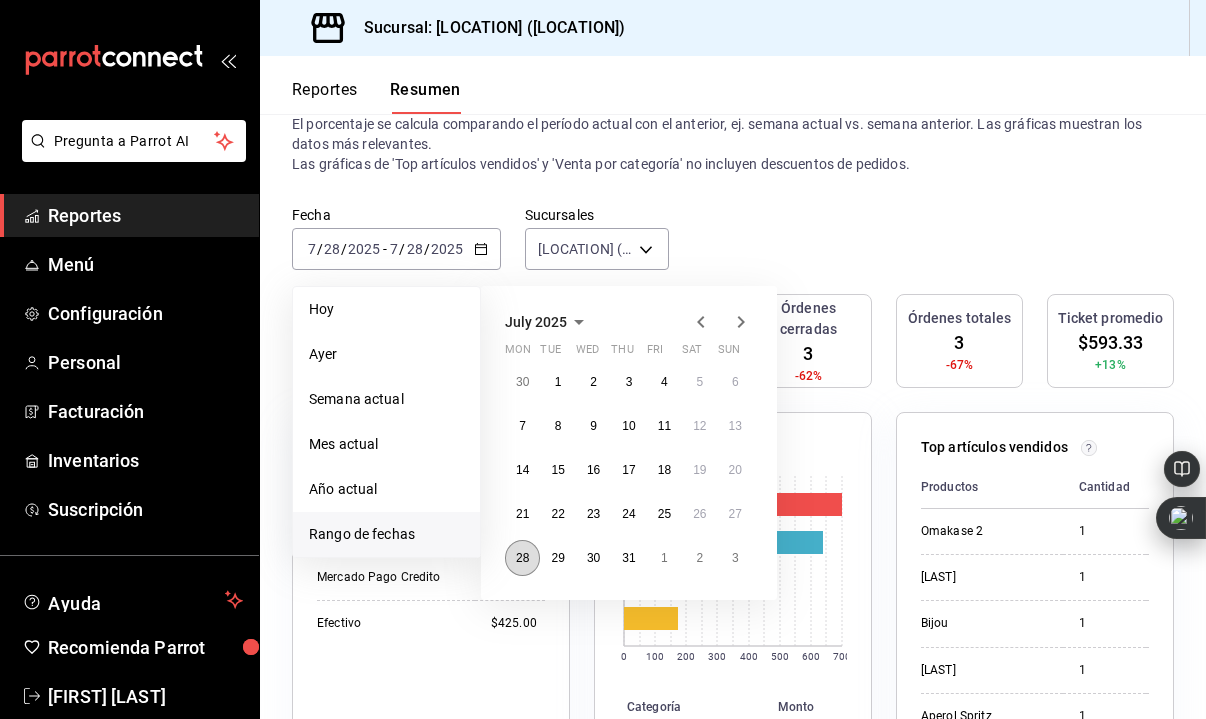 click on "28" at bounding box center (522, 558) 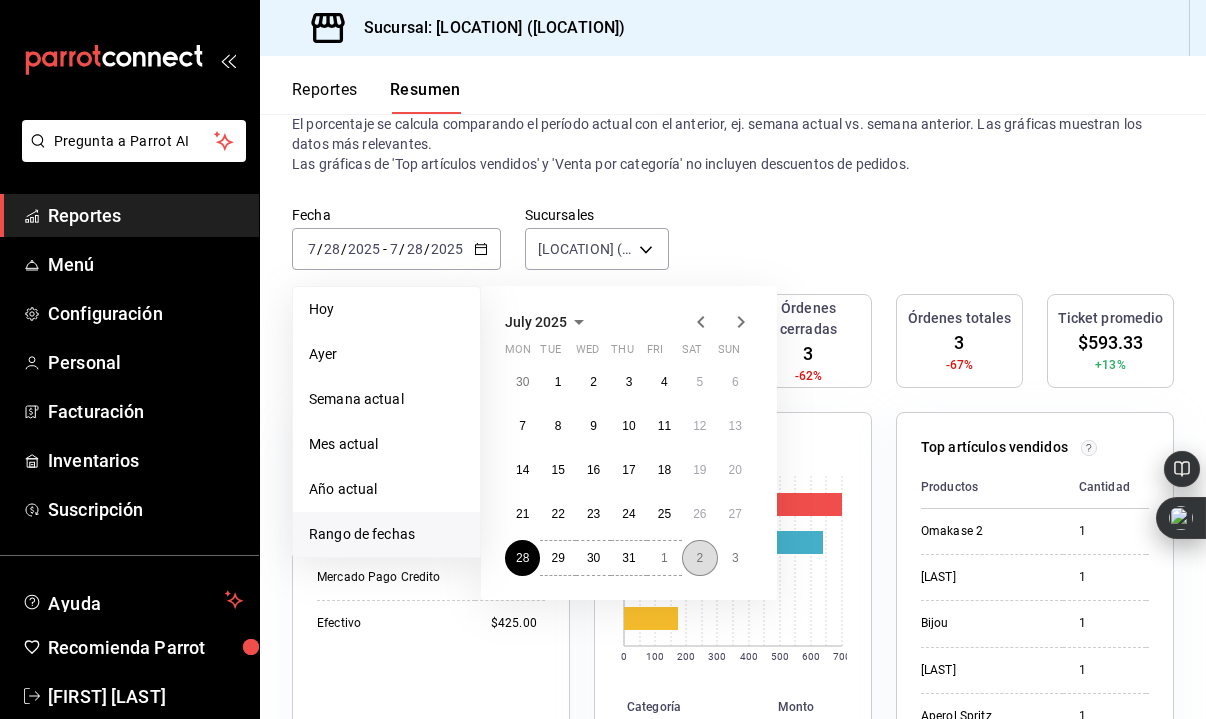 click on "2" at bounding box center [699, 558] 